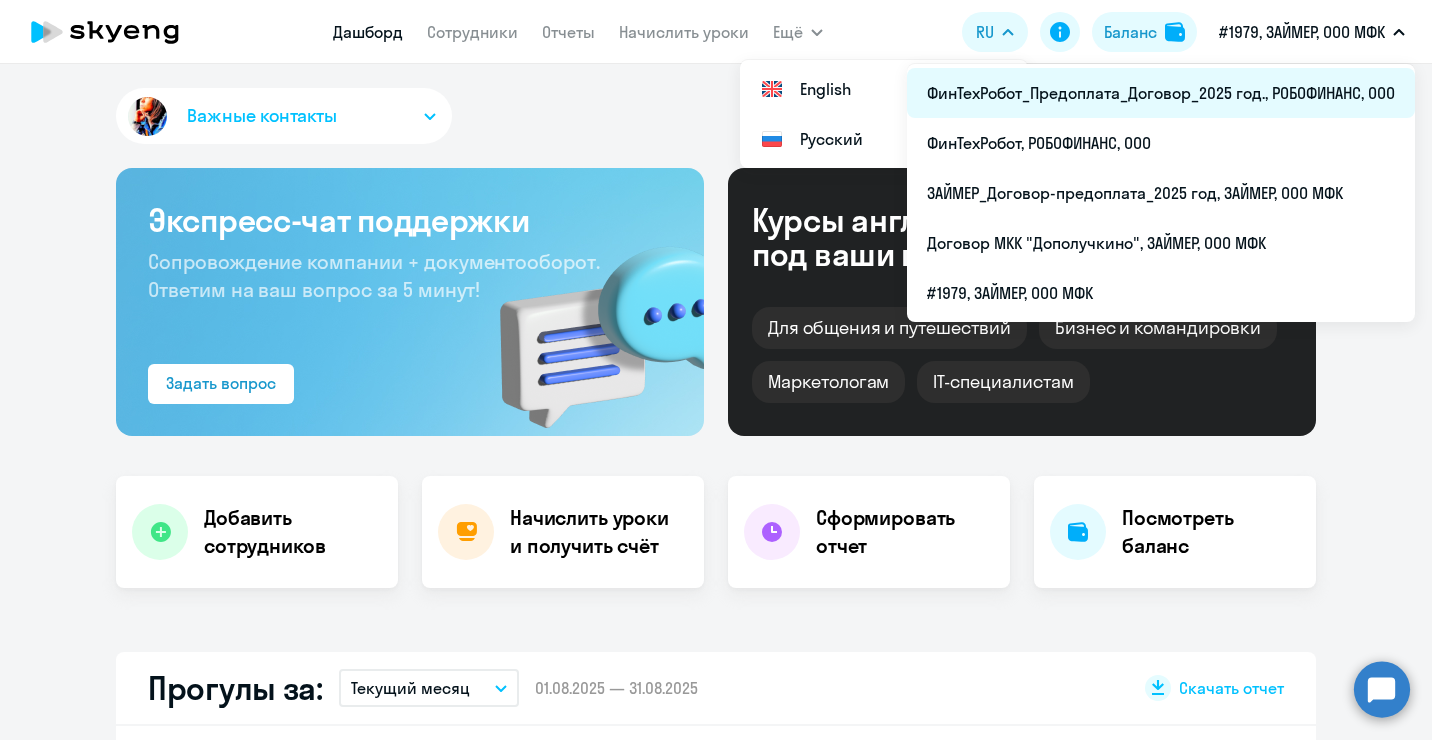 scroll, scrollTop: 0, scrollLeft: 0, axis: both 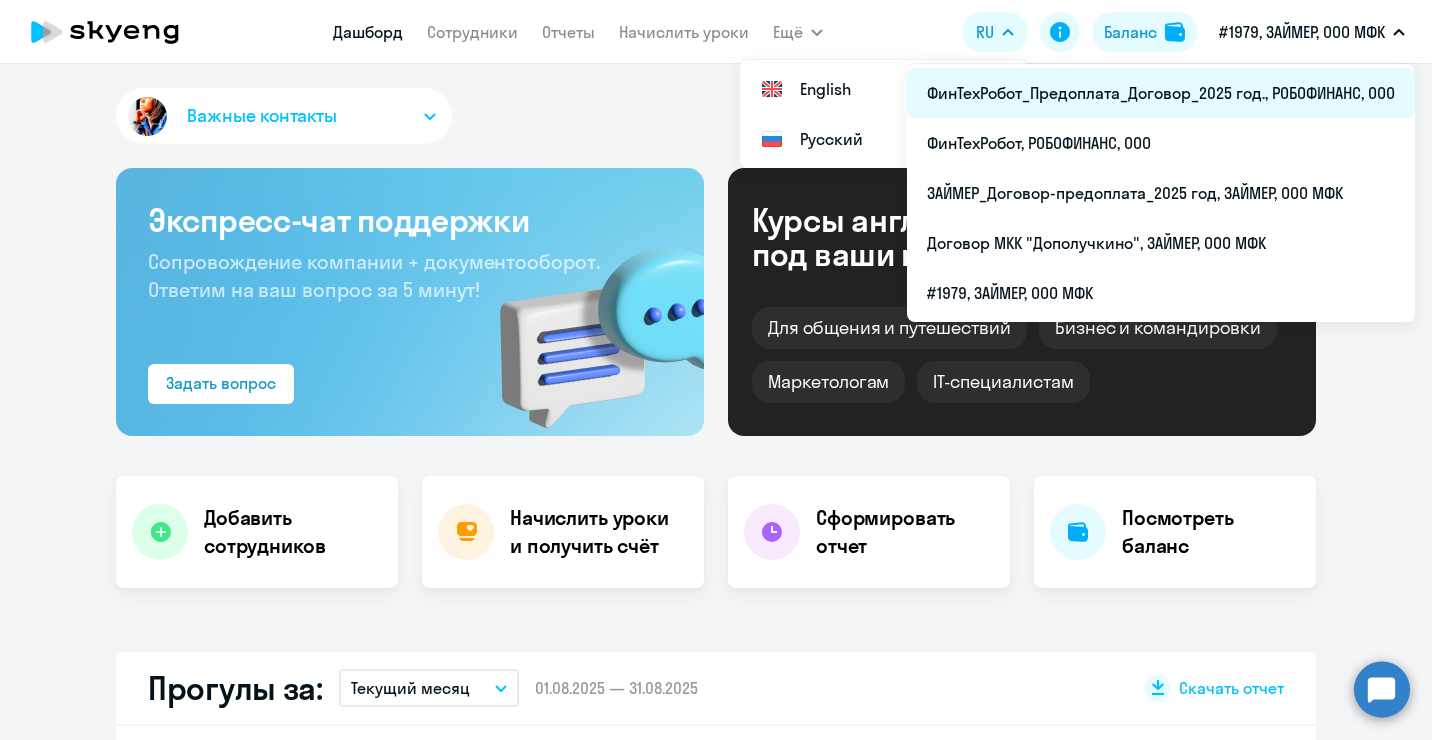 click on "ФинТехРобот_Предоплата_Договор_2025 год., РОБОФИНАНС, ООО" at bounding box center [1161, 93] 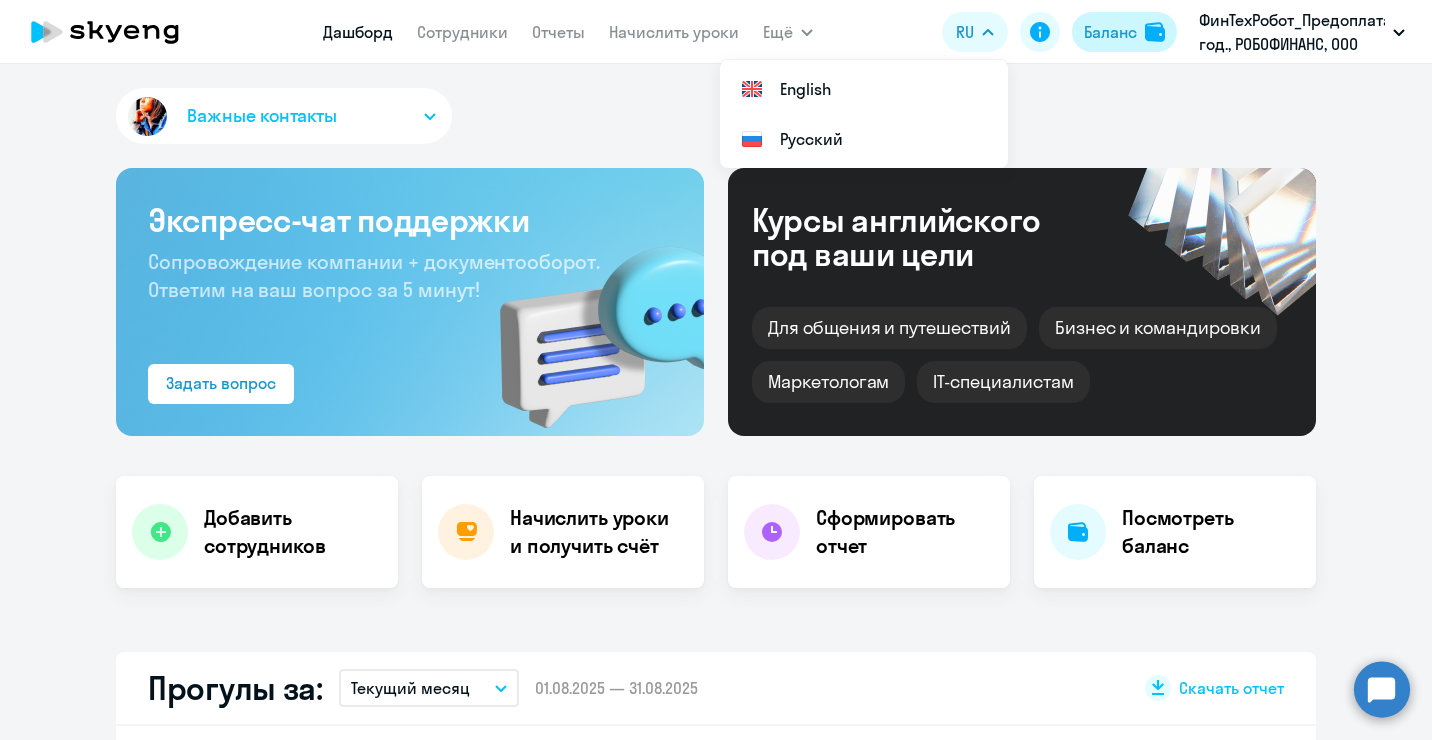 click on "Баланс" 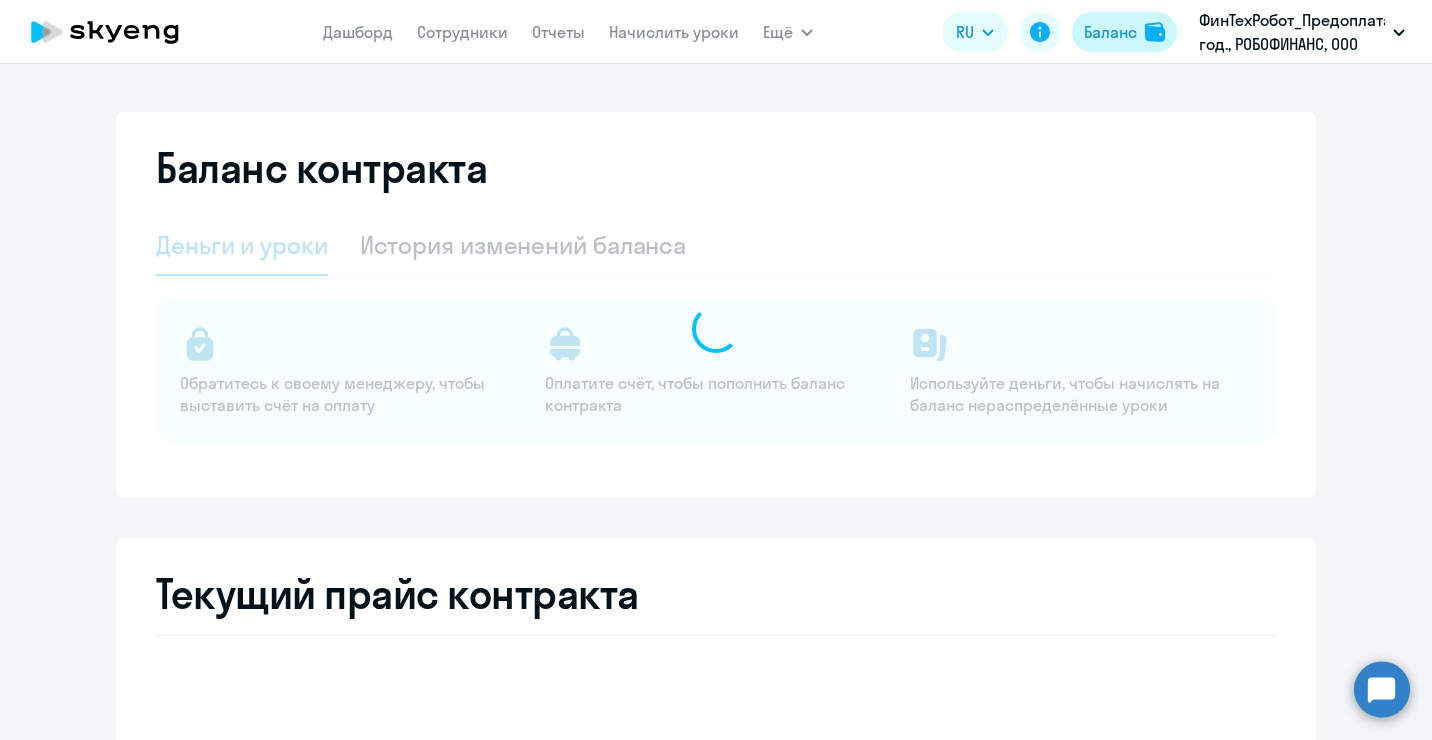 select on "english_adult_not_native_speaker" 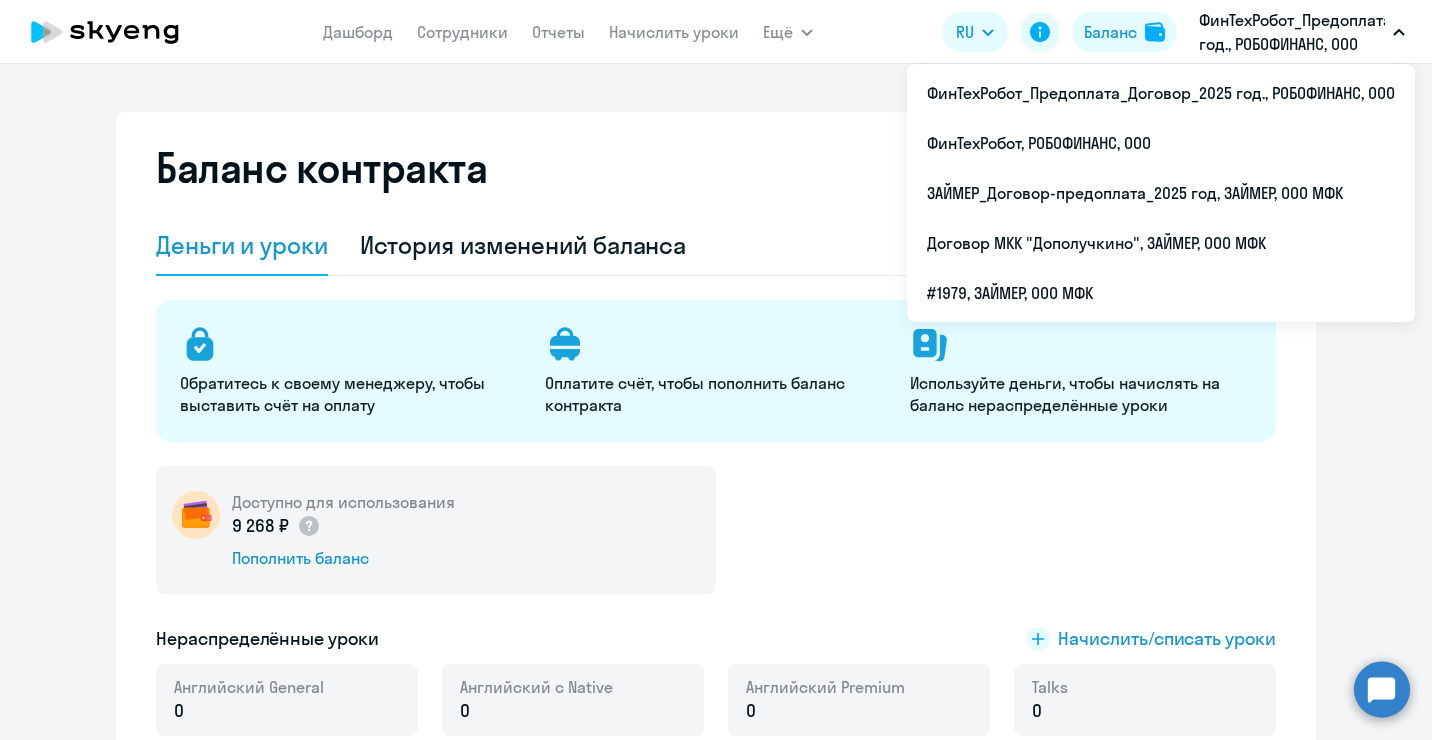 click on "ФинТехРобот_Предоплата_Договор_2025 год., РОБОФИНАНС, ООО" at bounding box center [1292, 32] 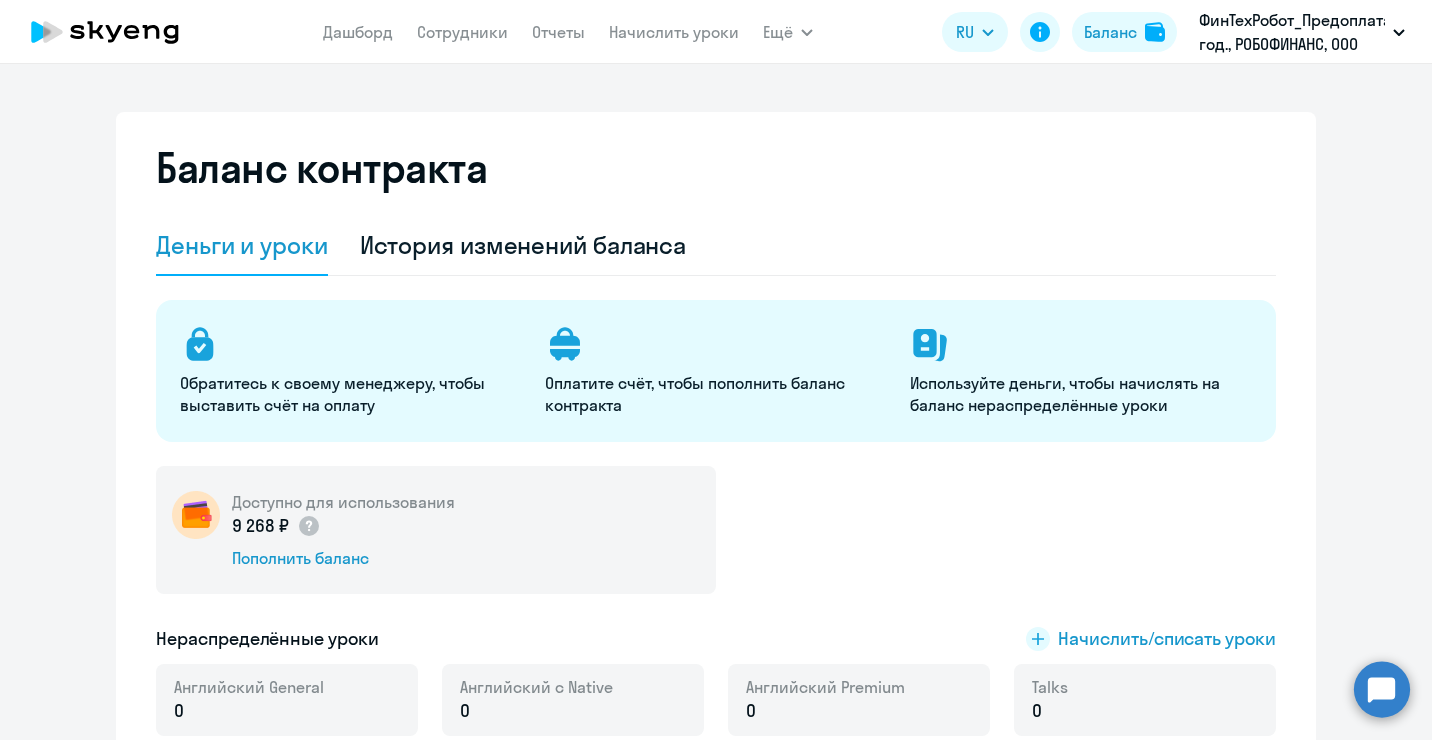 click on "ФинТехРобот_Предоплата_Договор_2025 год., РОБОФИНАНС, ООО" at bounding box center [1292, 32] 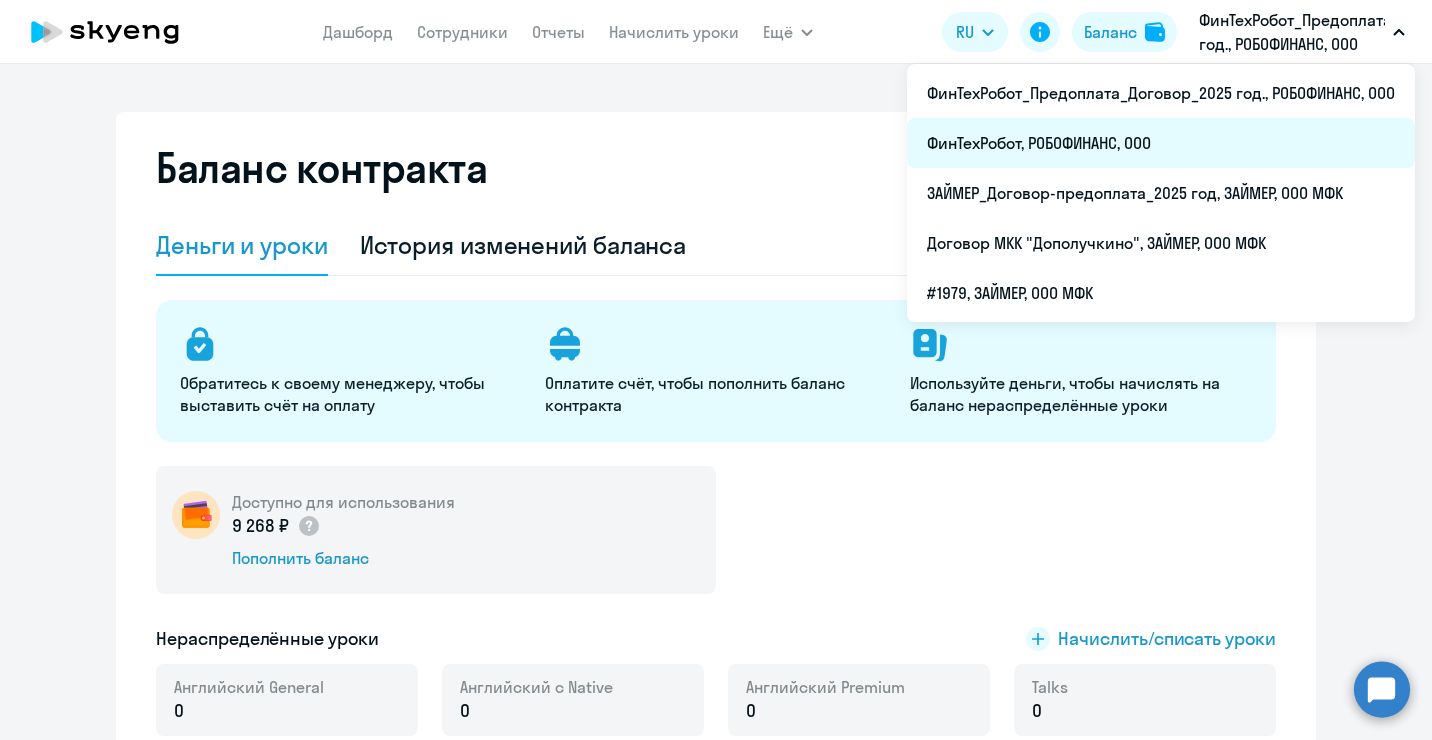 click on "ФинТехРобот, РОБОФИНАНС, ООО" at bounding box center [1161, 143] 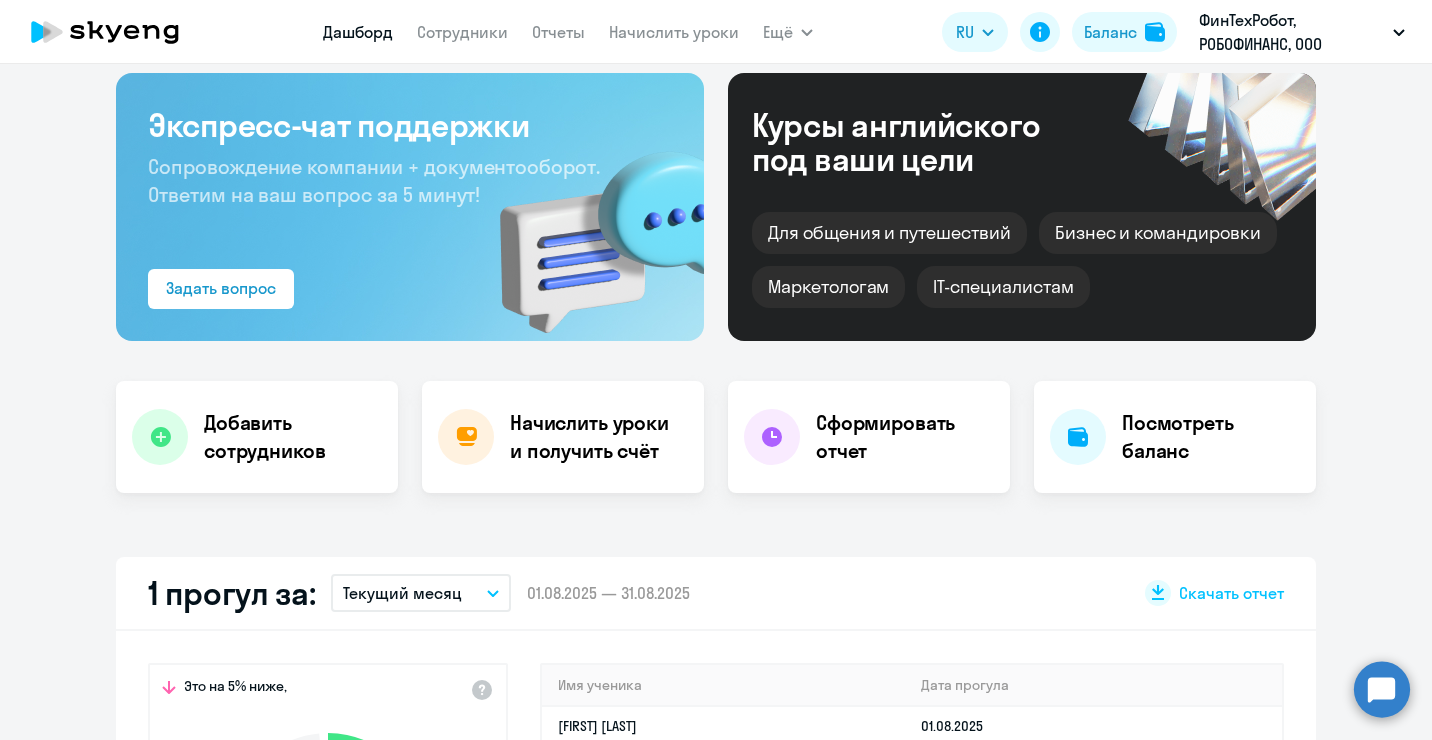 scroll, scrollTop: 500, scrollLeft: 0, axis: vertical 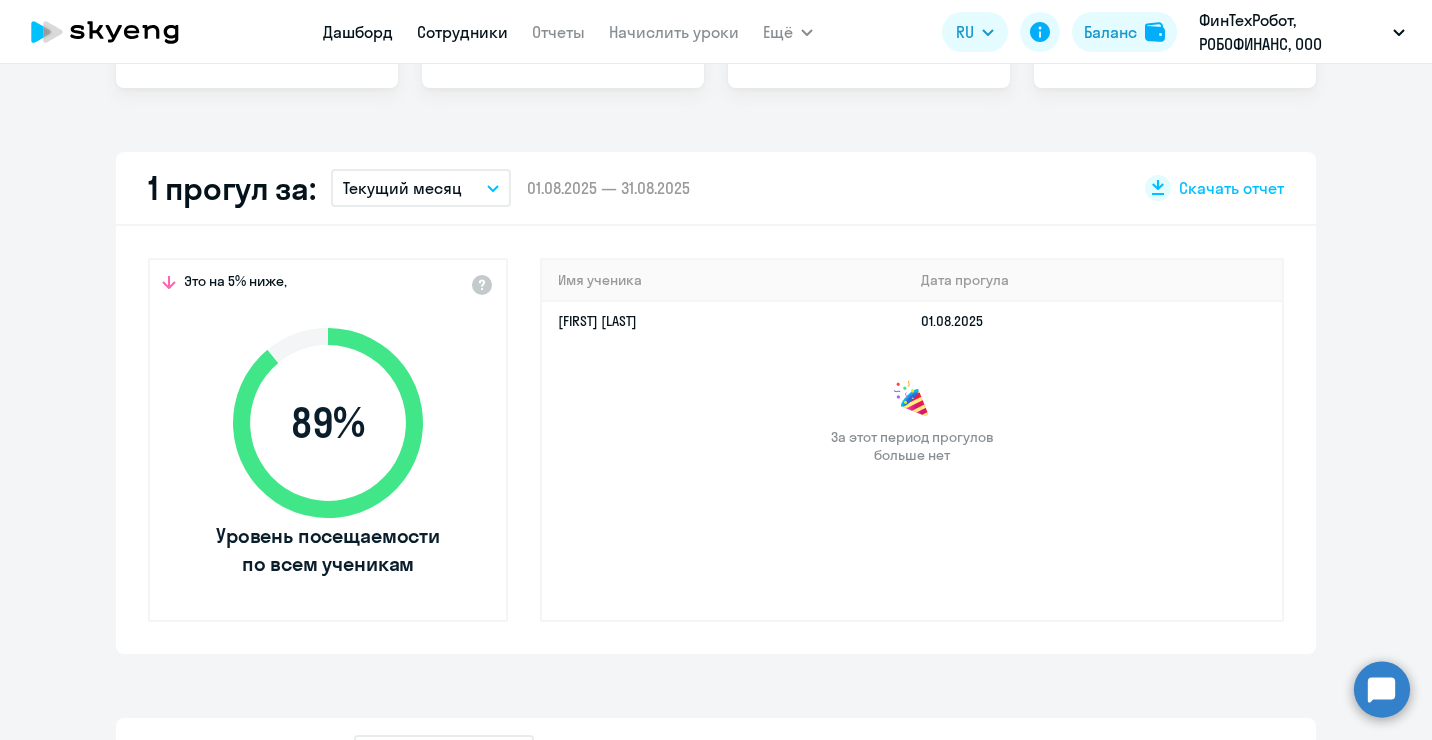 click on "Сотрудники" at bounding box center [462, 32] 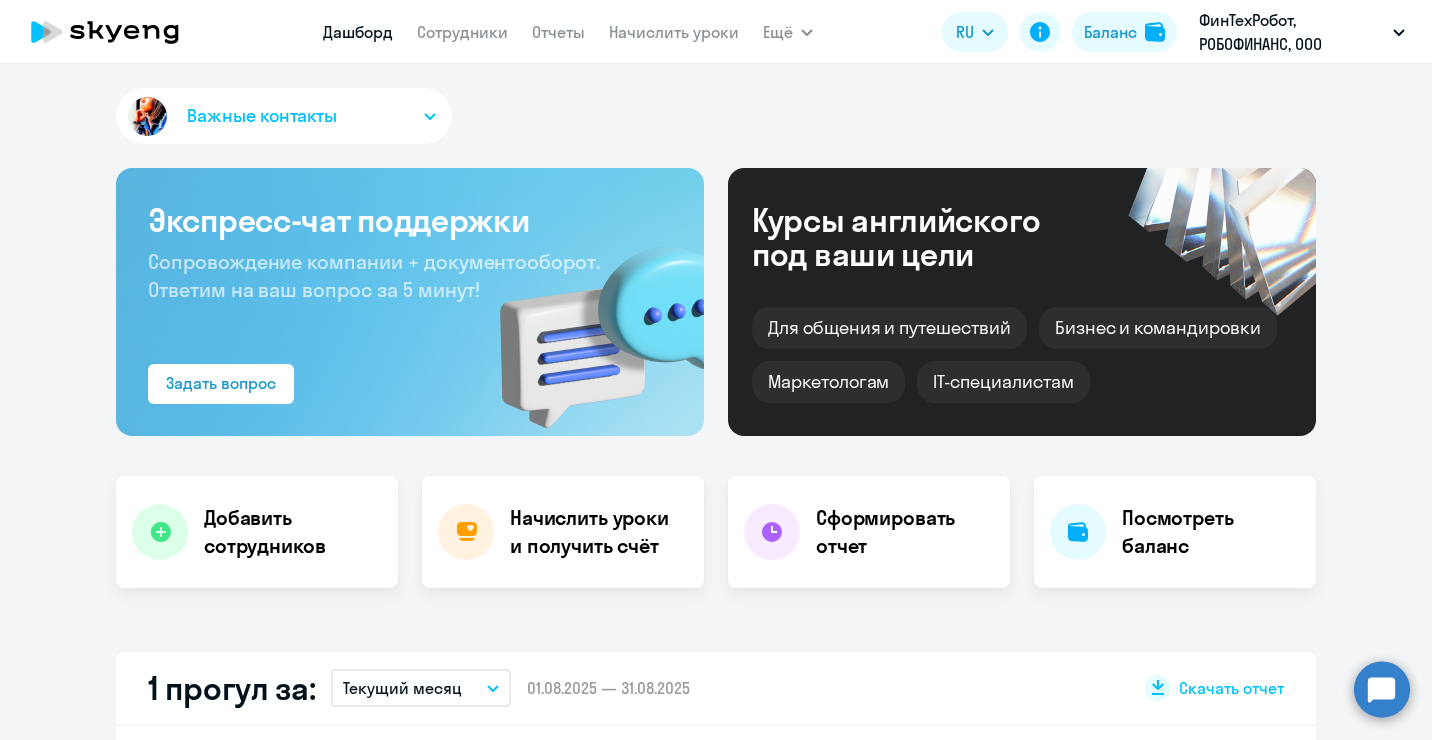 select on "30" 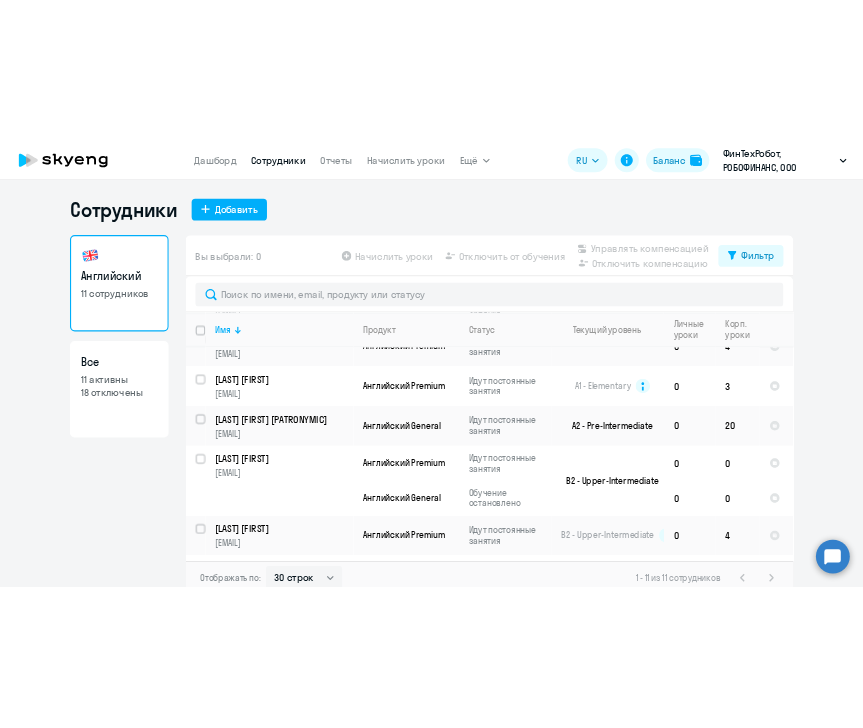 scroll, scrollTop: 300, scrollLeft: 0, axis: vertical 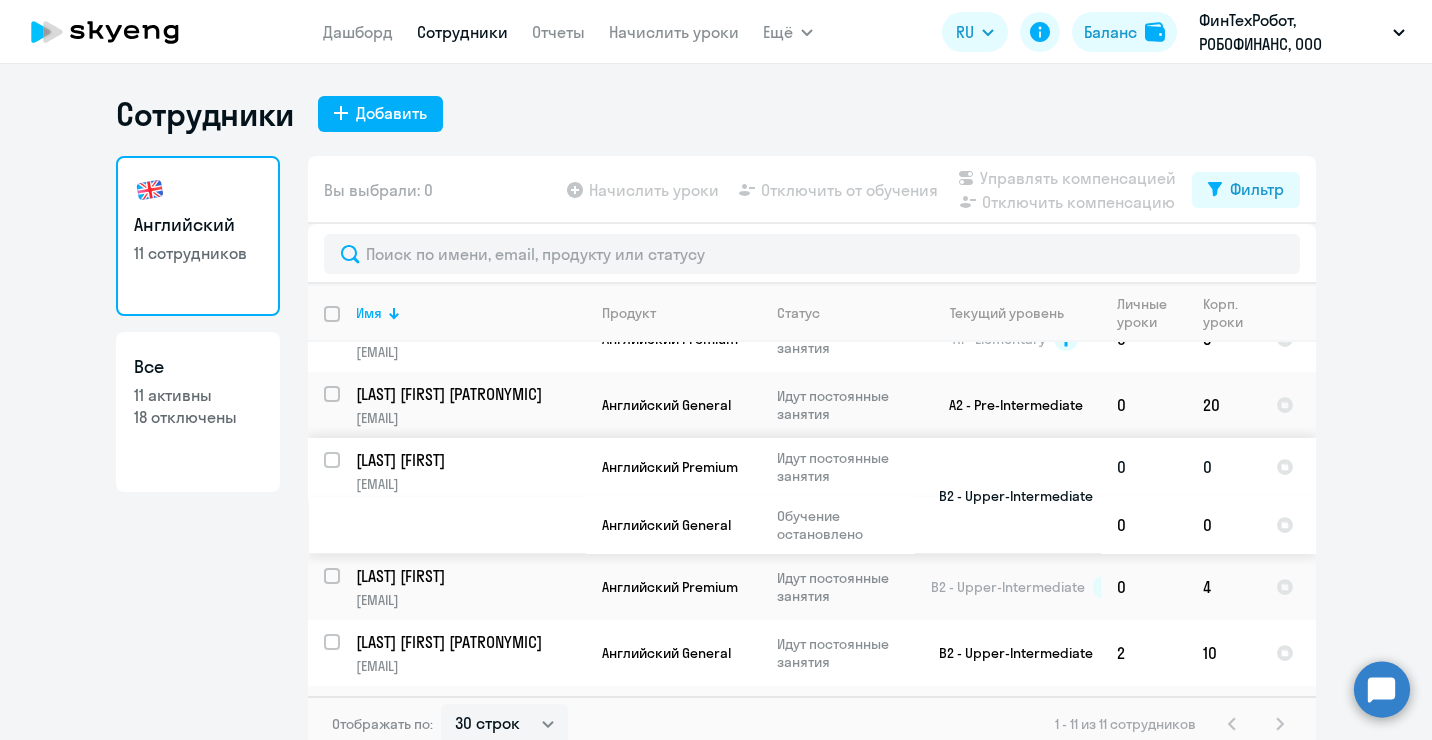 click on "[LAST] [FIRST]" 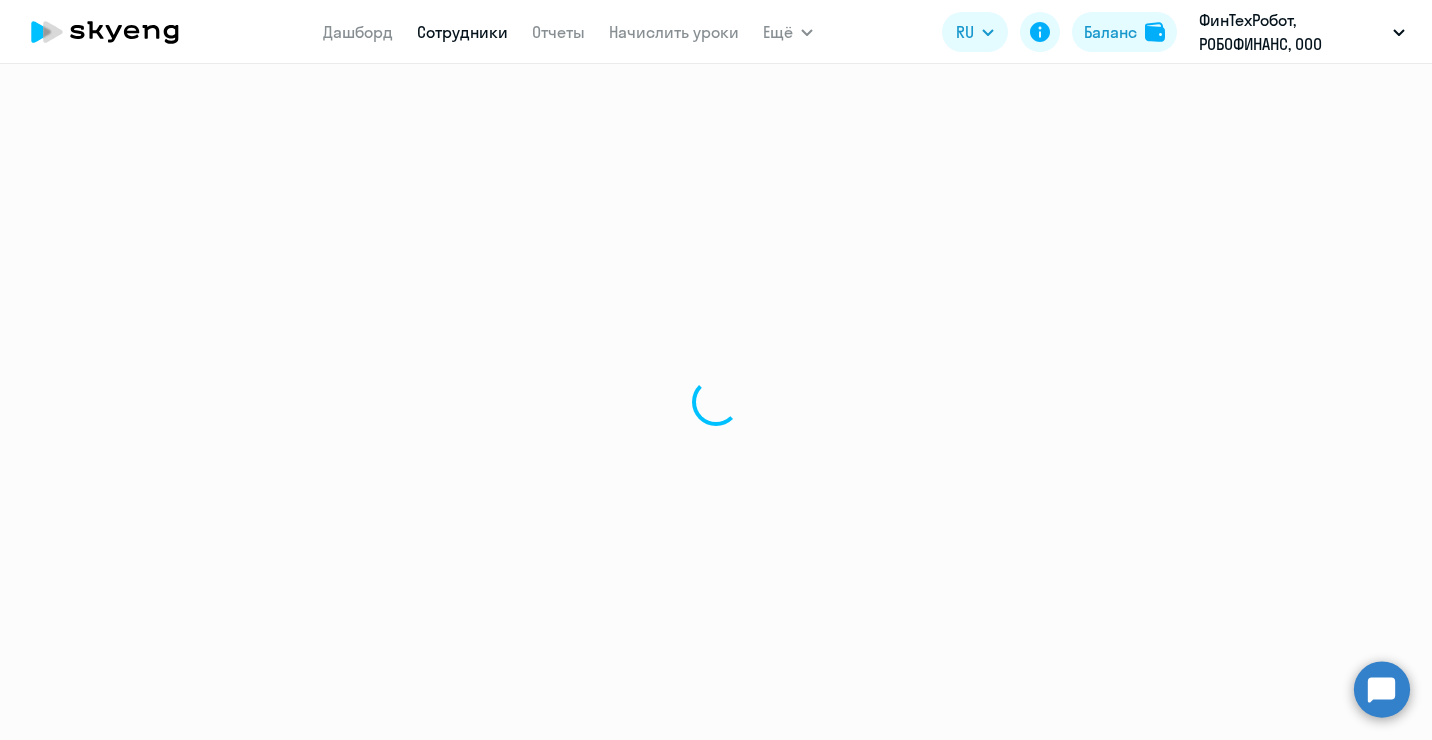 select on "english" 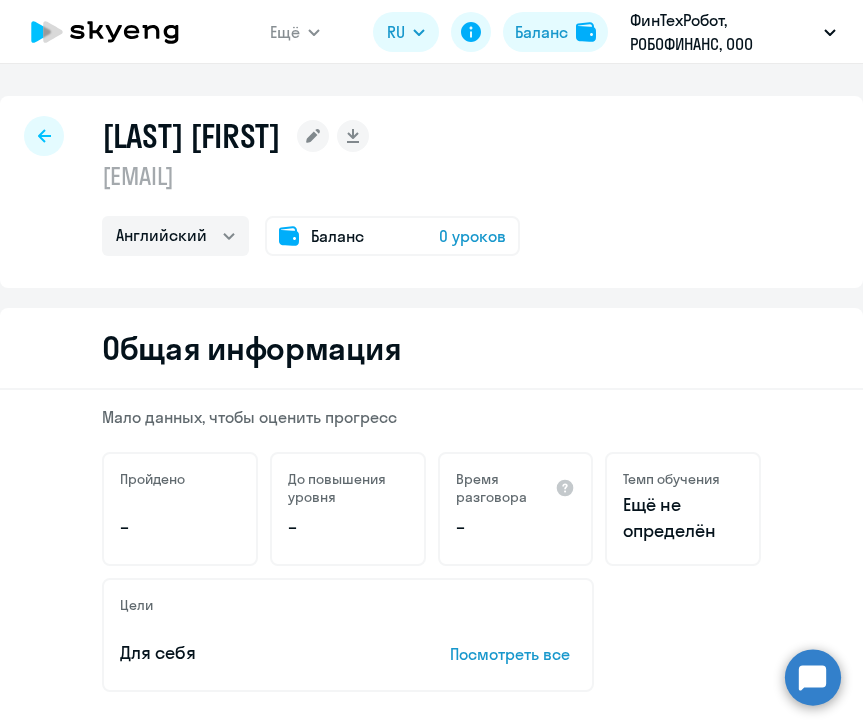 click on "Мусаев Заур
z.musaev@una.financial  Английский
Баланс 0 уроков" 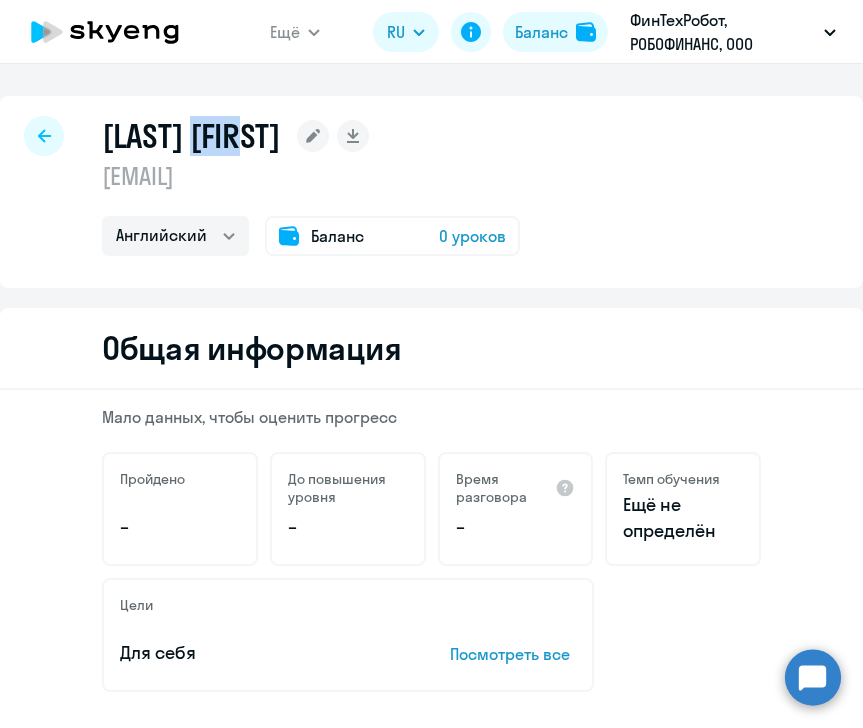 drag, startPoint x: 288, startPoint y: 142, endPoint x: 219, endPoint y: 129, distance: 70.21396 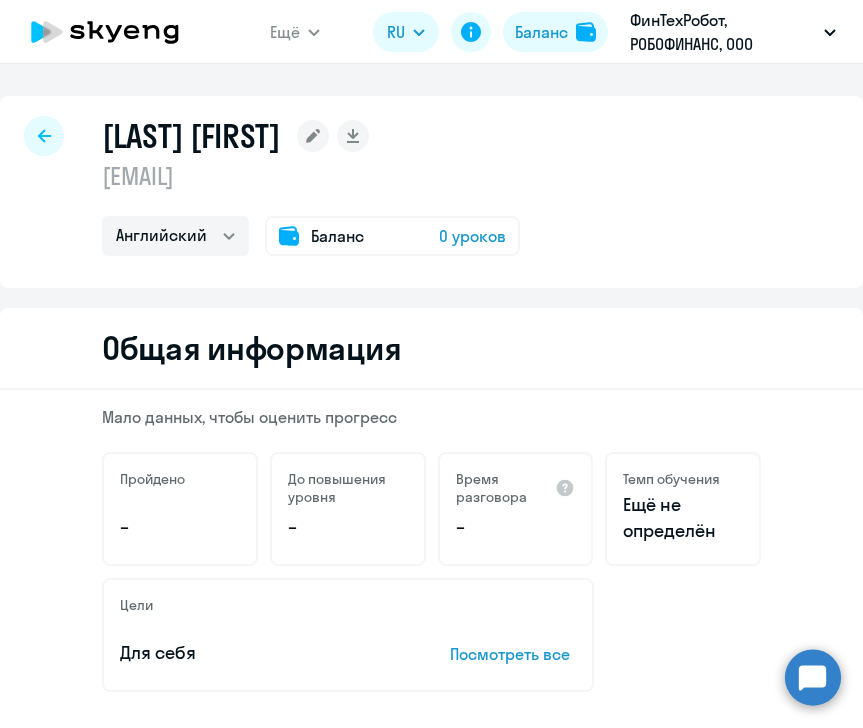 drag, startPoint x: 552, startPoint y: 175, endPoint x: 531, endPoint y: 176, distance: 21.023796 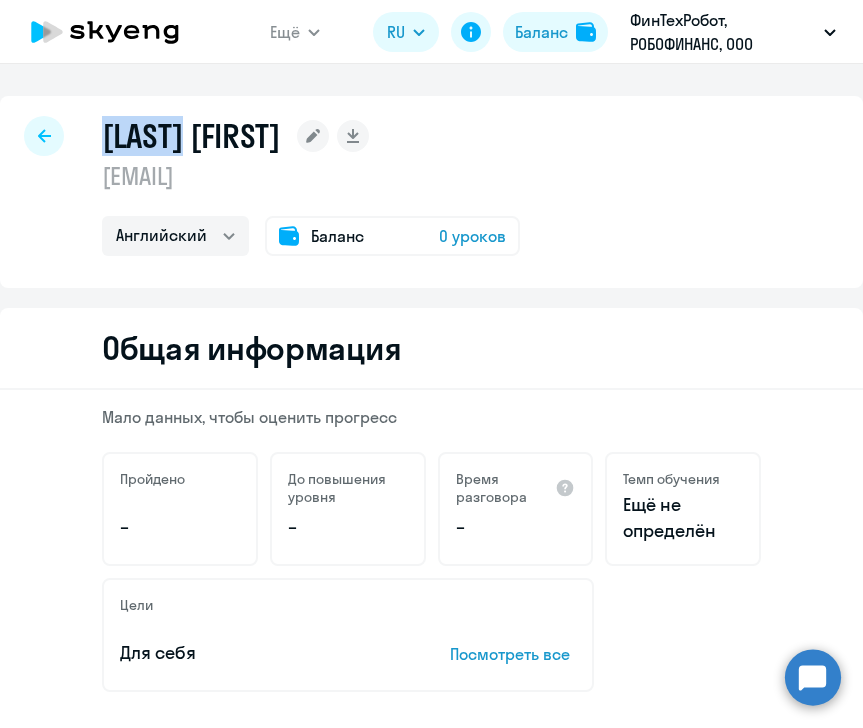 drag, startPoint x: 208, startPoint y: 142, endPoint x: 111, endPoint y: 144, distance: 97.020615 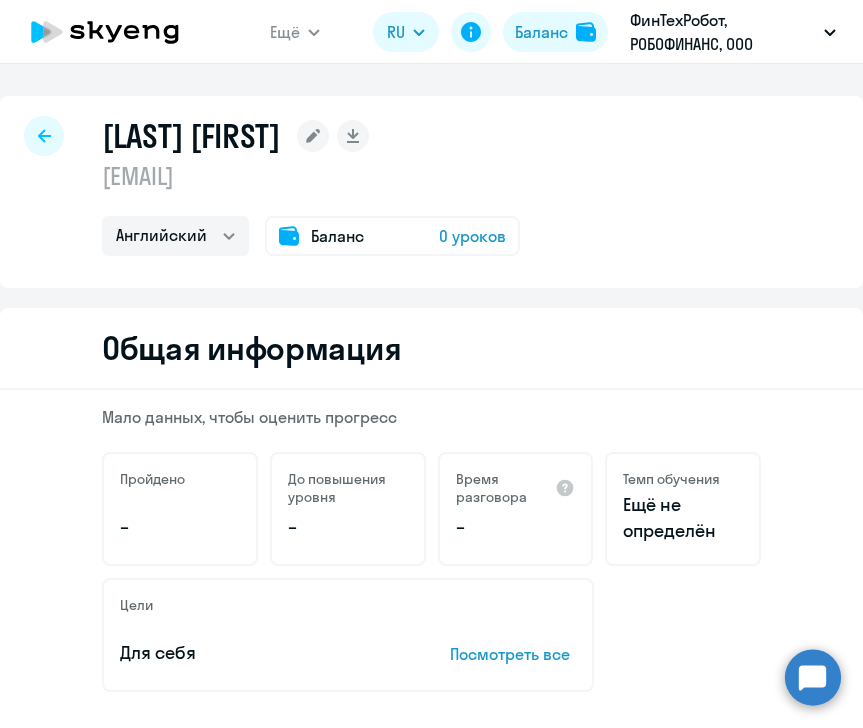 click on "Мусаев Заур
z.musaev@una.financial  Английский
Баланс 0 уроков" 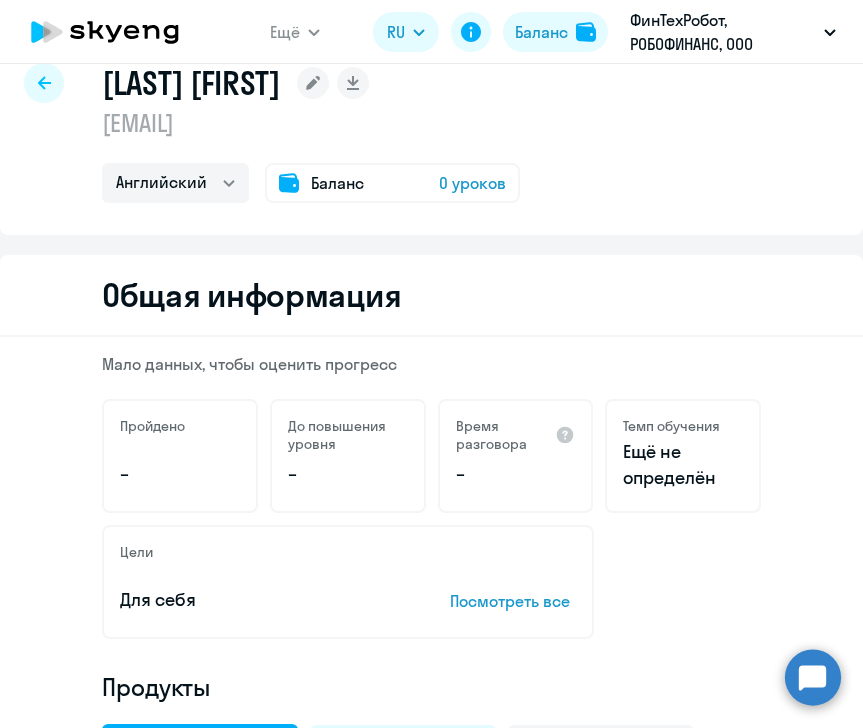 scroll, scrollTop: 100, scrollLeft: 0, axis: vertical 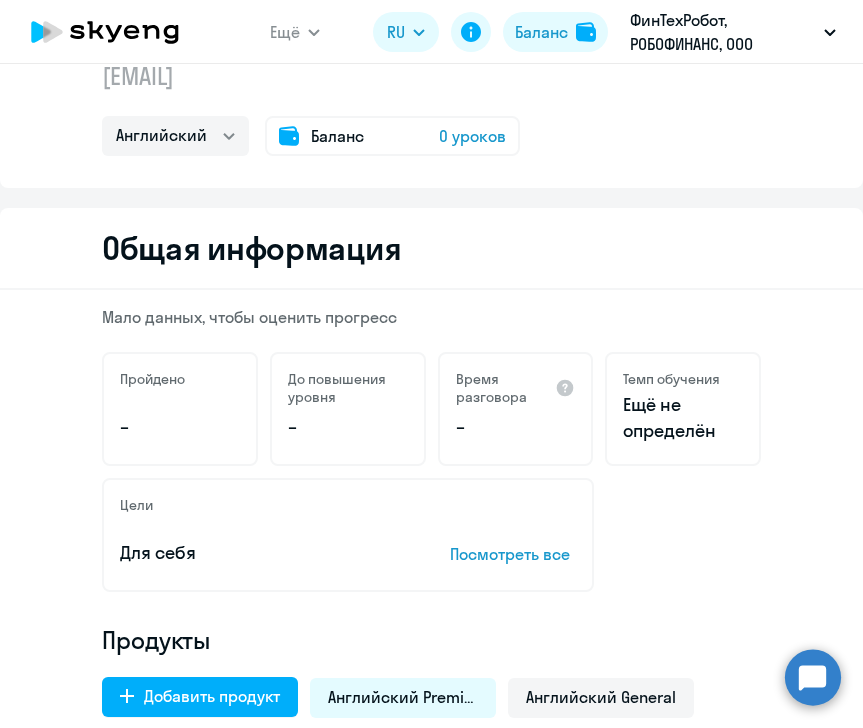 click on "Общая информация" 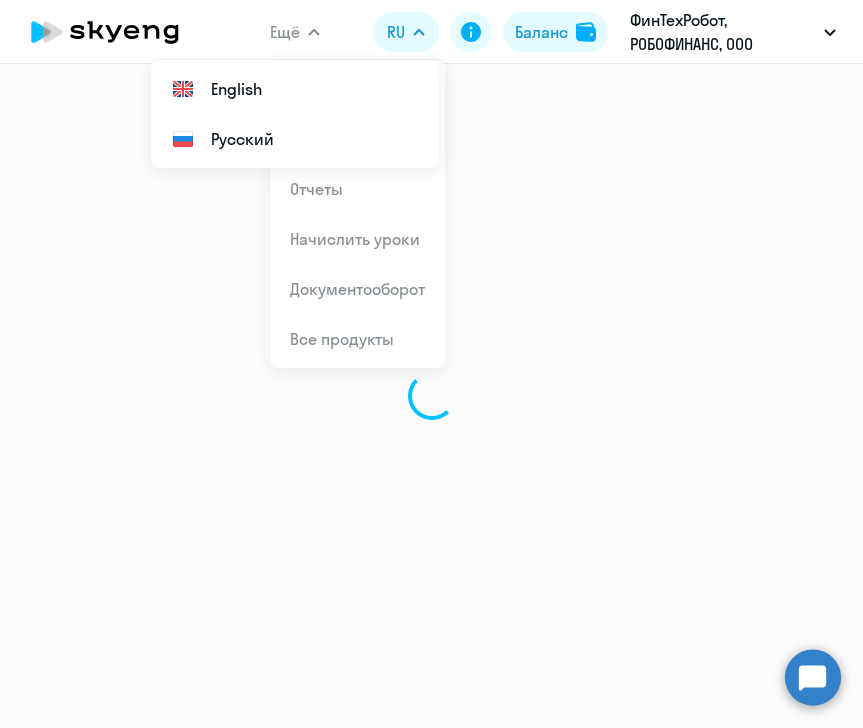scroll, scrollTop: 0, scrollLeft: 0, axis: both 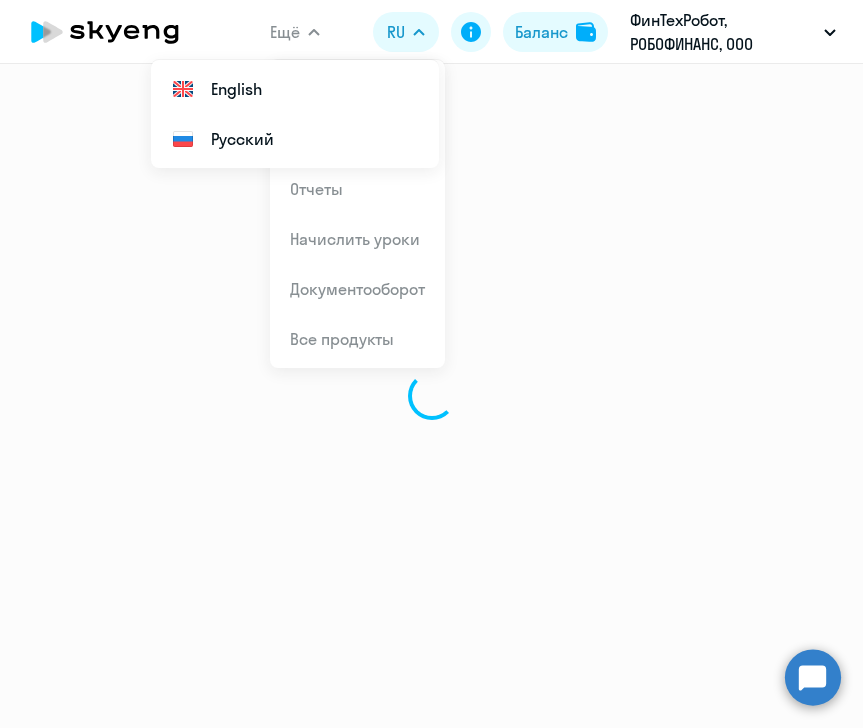select on "30" 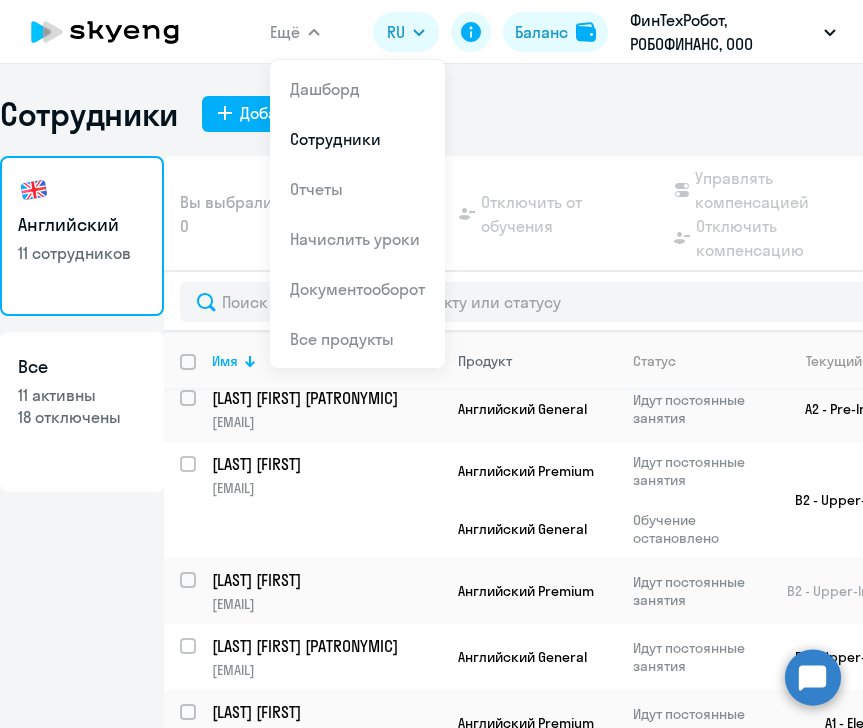scroll, scrollTop: 342, scrollLeft: 0, axis: vertical 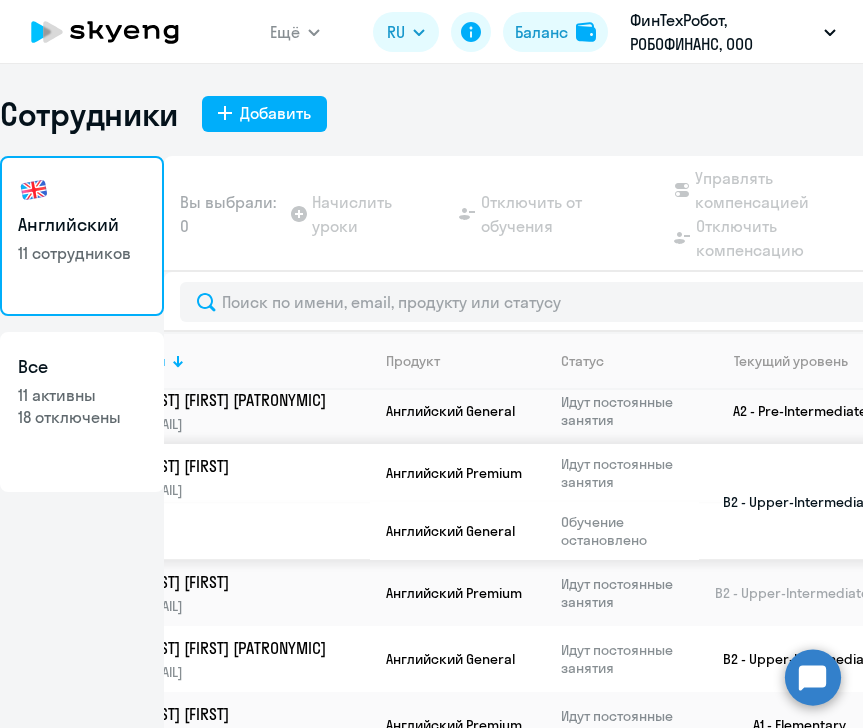 click on "[LAST] [FIRST]" 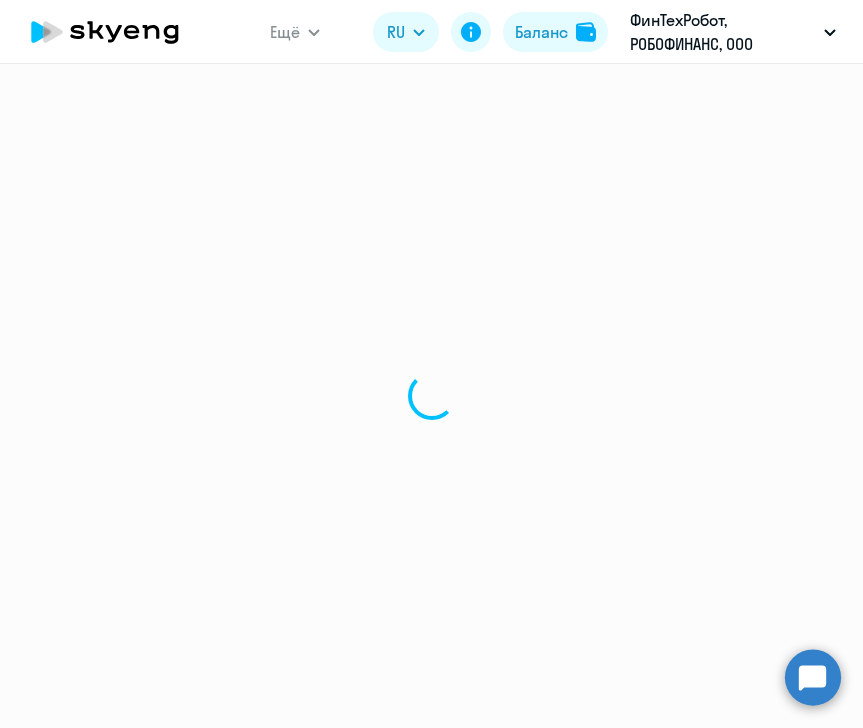 select on "english" 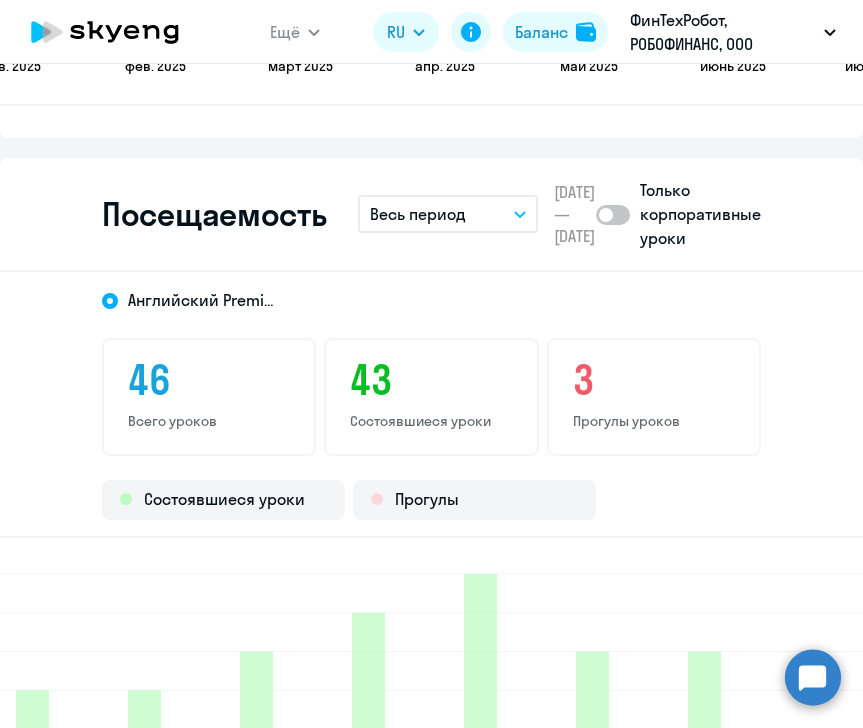 scroll, scrollTop: 2500, scrollLeft: 0, axis: vertical 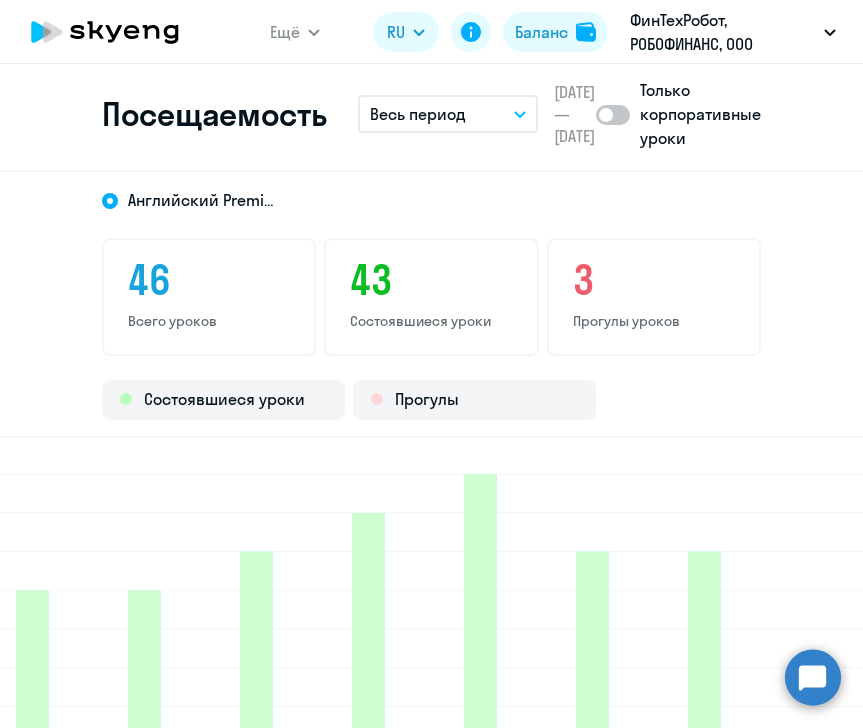 click on "Весь период" at bounding box center (418, 114) 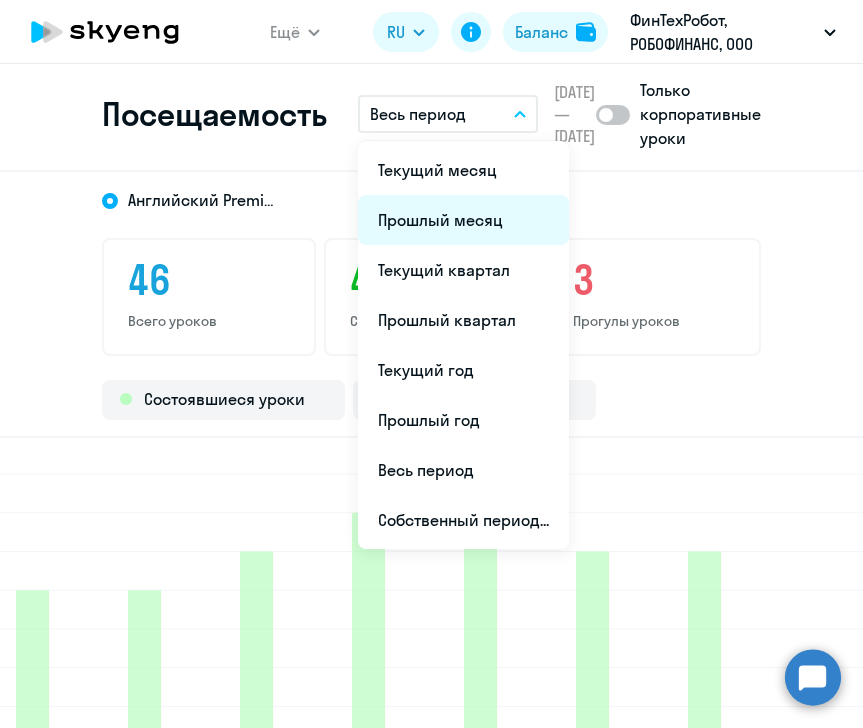 click on "Прошлый месяц" at bounding box center (463, 220) 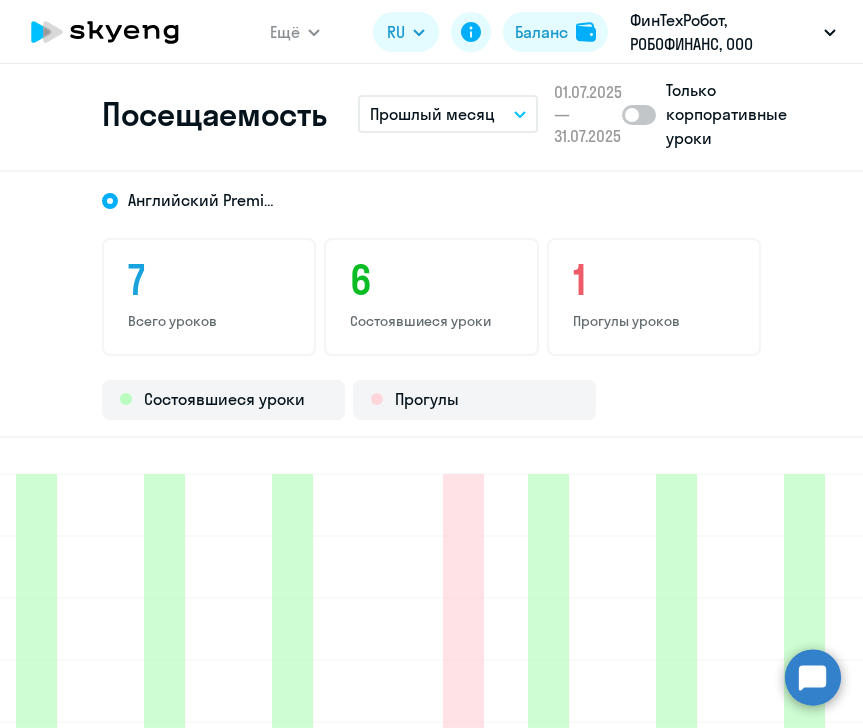 click on "Английский Premium 7  Всего уроков  6  Состоявшиеся уроки  1  Прогулы уроков   Состоявшиеся уроки   Прогулы  1 июль 2025  1 июль 2025  6 июль 2025  6 июль 2025  8 июль 2025  8 июль 2025  13 июль 2025  13 июль 2025  15 июль 2025  15 июль 2025  18 июль 2025  18 июль 2025  22 июль 2025  22 июль 2025  0  0  1  1" 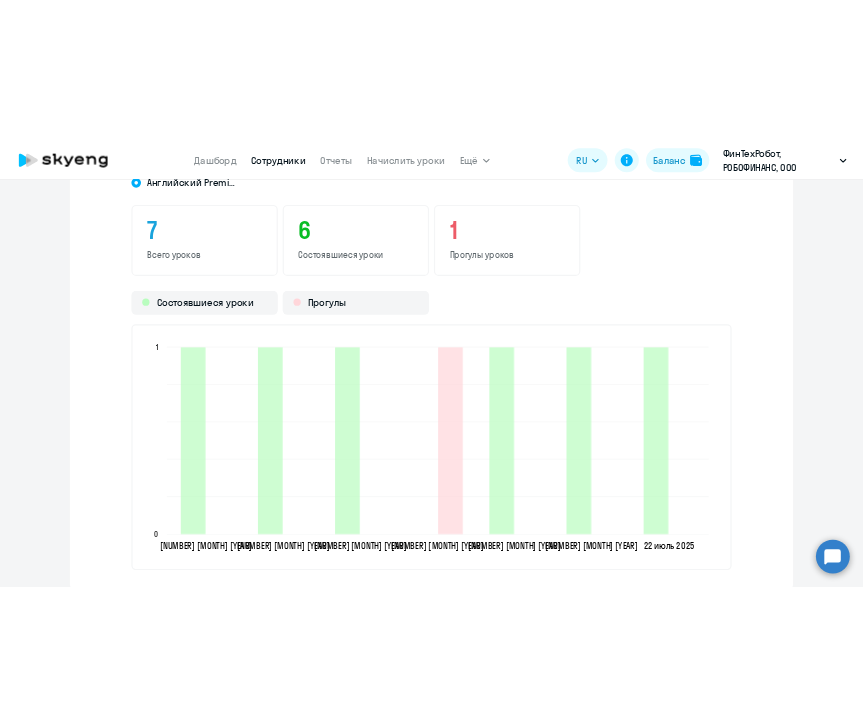 scroll, scrollTop: 2600, scrollLeft: 0, axis: vertical 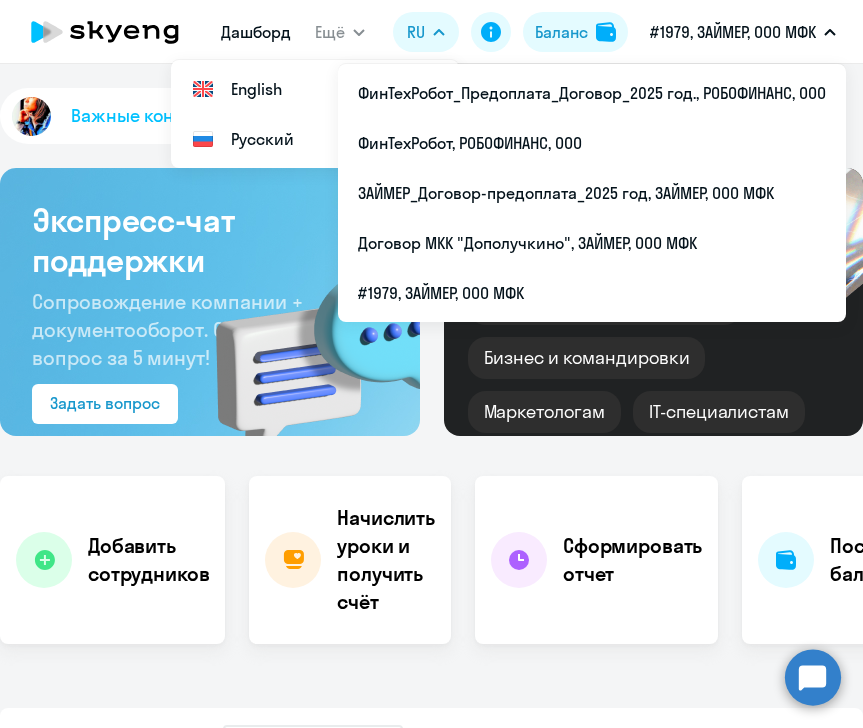 click on "#1979, ЗАЙМЕР, ООО МФК" at bounding box center [733, 32] 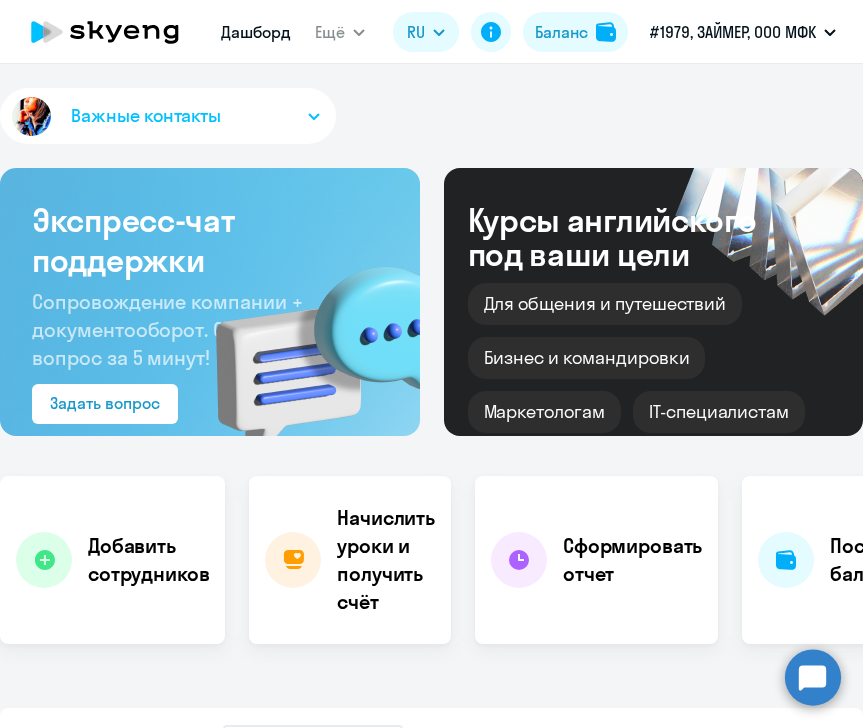 click on "#1979, ЗАЙМЕР, ООО МФК" at bounding box center [733, 32] 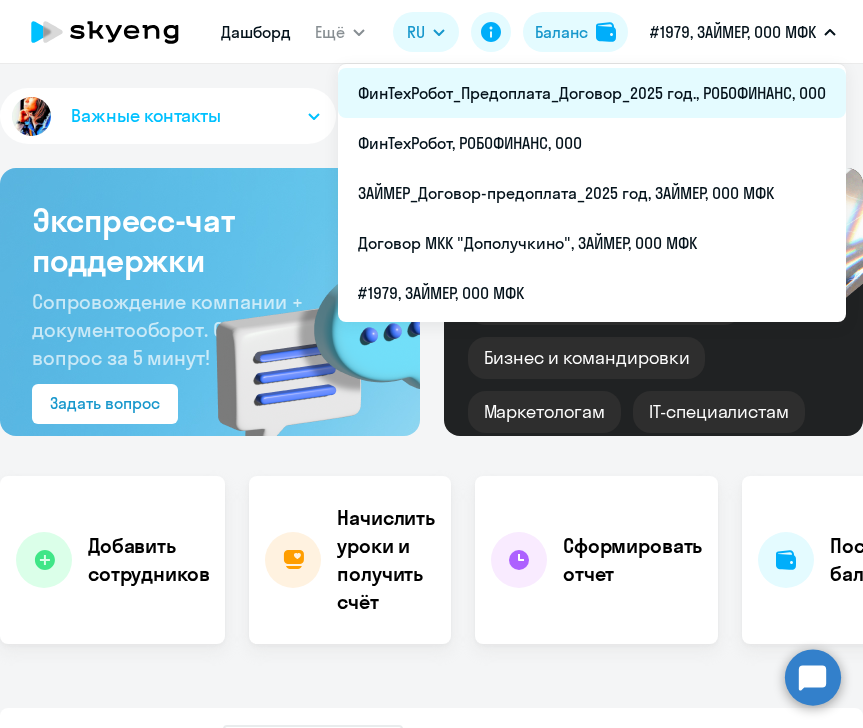 click on "ФинТехРобот_Предоплата_Договор_2025 год., РОБОФИНАНС, ООО" at bounding box center (592, 93) 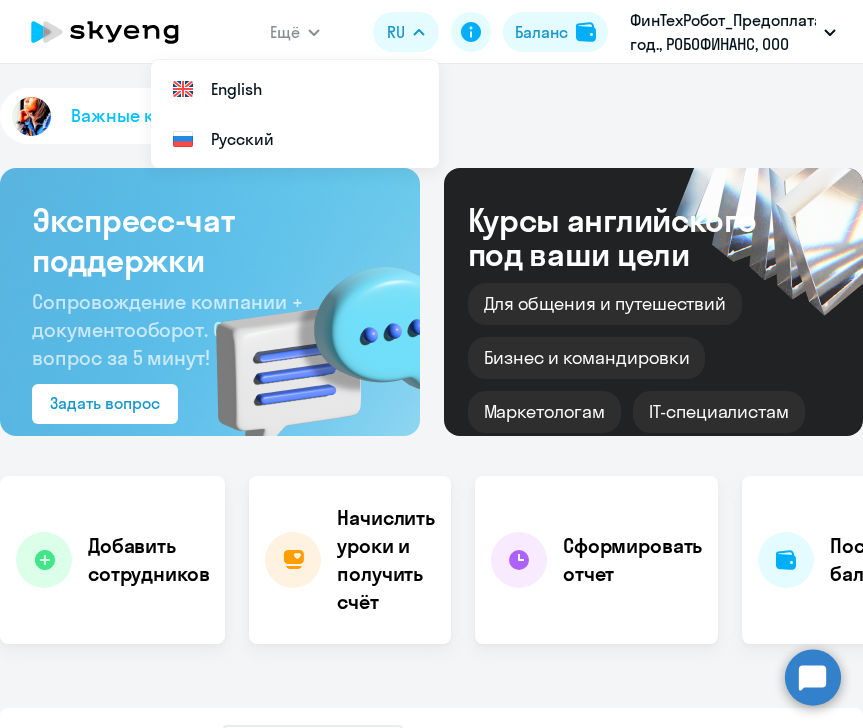 click on "Важные контакты
Экспресс-чат поддержки Сопровождение компании + документооборот. Ответим на ваш вопрос за 5 минут!  Задать вопрос  Курсы английского под ваши цели Для общения и путешествий Бизнес и командировки Маркетологам IT-специалистам
Добавить сотрудников
Начислить уроки и получить счёт
Сформировать отчет
Посмотреть баланс Прогулы за:  Текущий месяц
–  [DATE] — [DATE]
Скачать отчет
100  %  Уровень посещаемости по всем ученикам  Ваши сотрудники самые ответственные! Ни одного прогула за этот период Прогресс за:  Весь период
–" at bounding box center [431, 396] 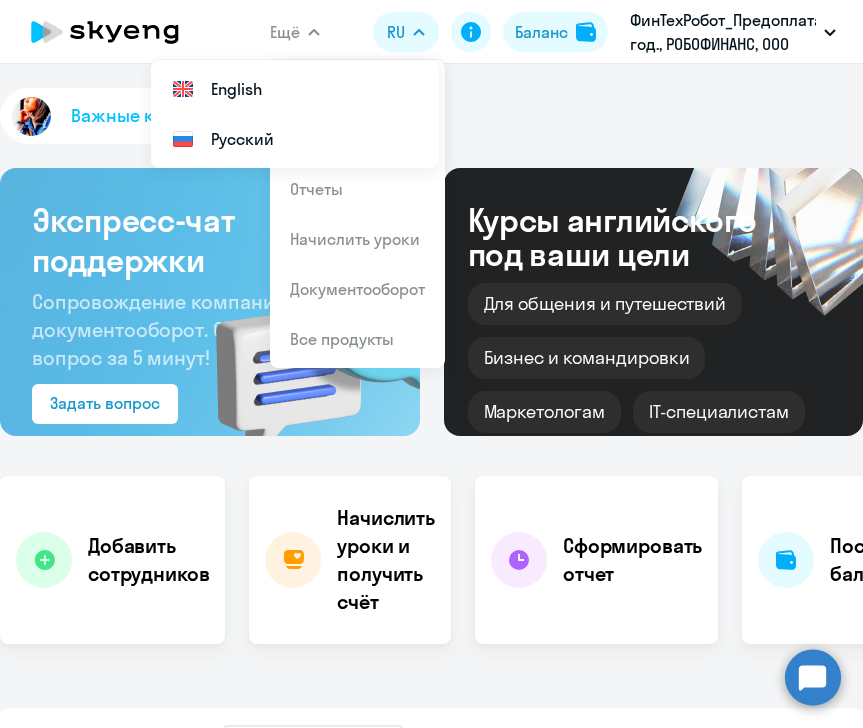 click 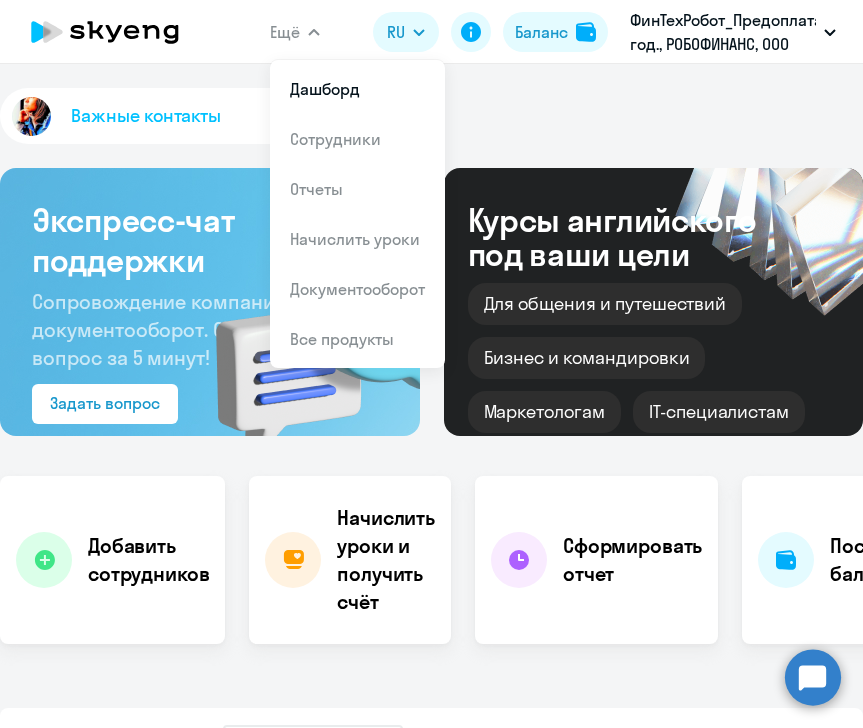 click on "Ещё" at bounding box center (295, 32) 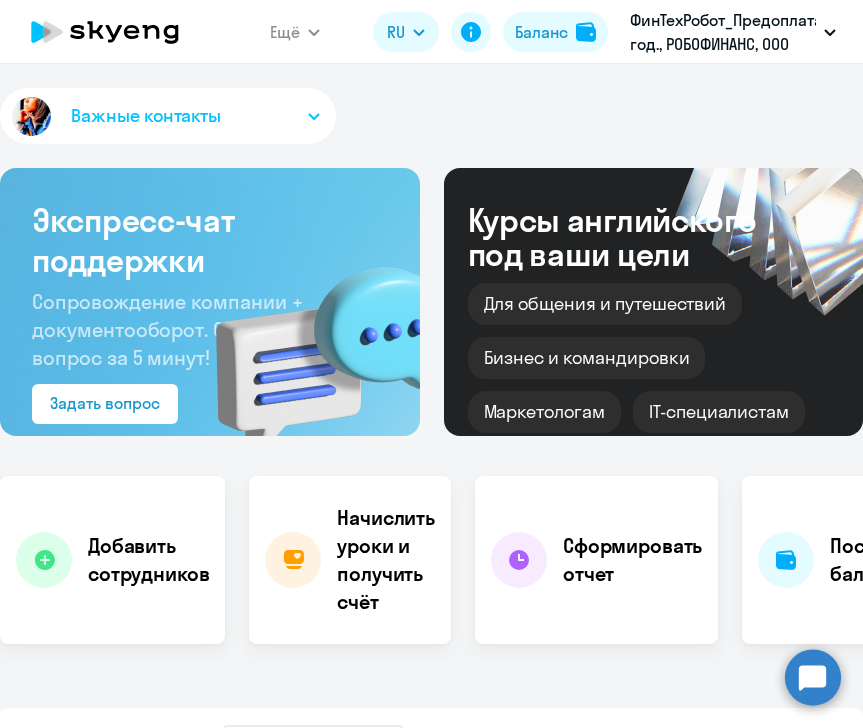 click on "Ещё" at bounding box center [295, 32] 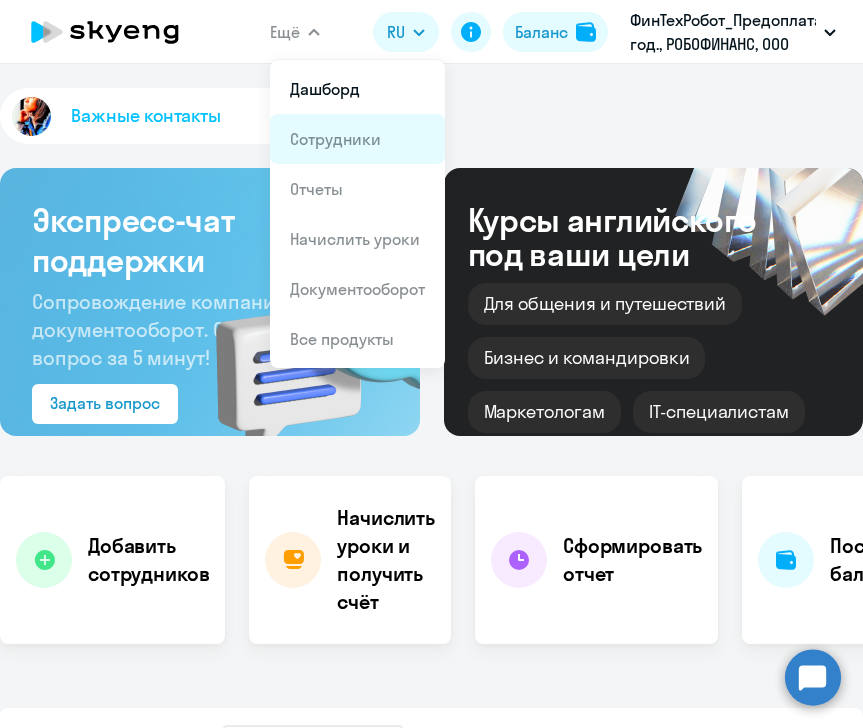 click on "Сотрудники" at bounding box center (335, 139) 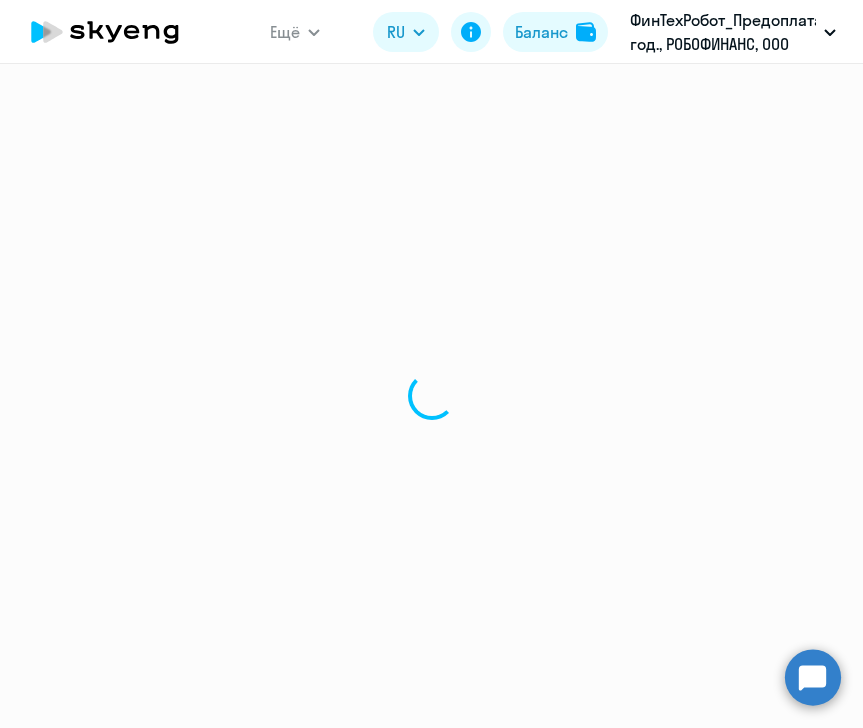 select on "30" 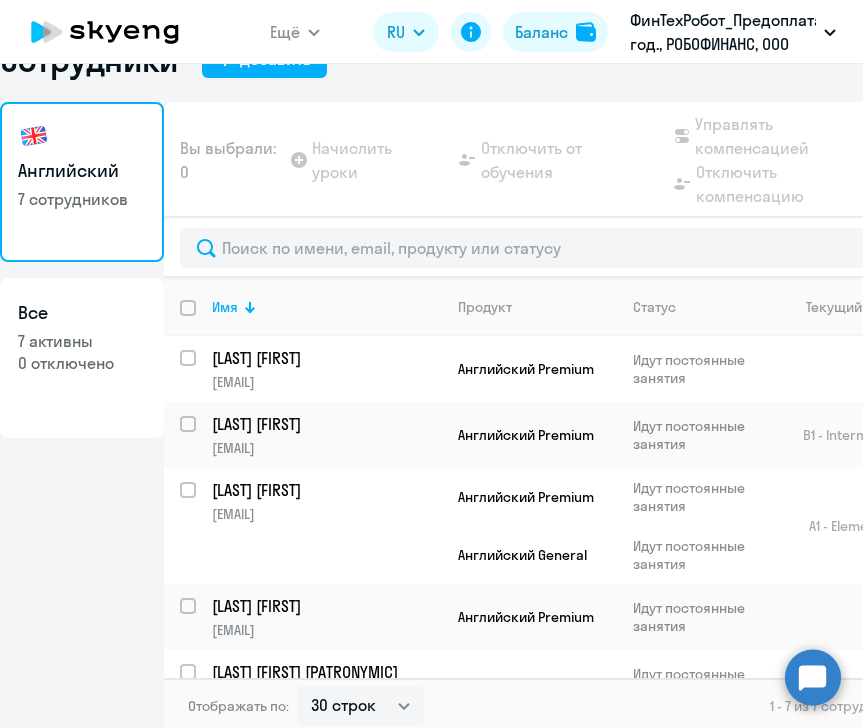 scroll, scrollTop: 60, scrollLeft: 0, axis: vertical 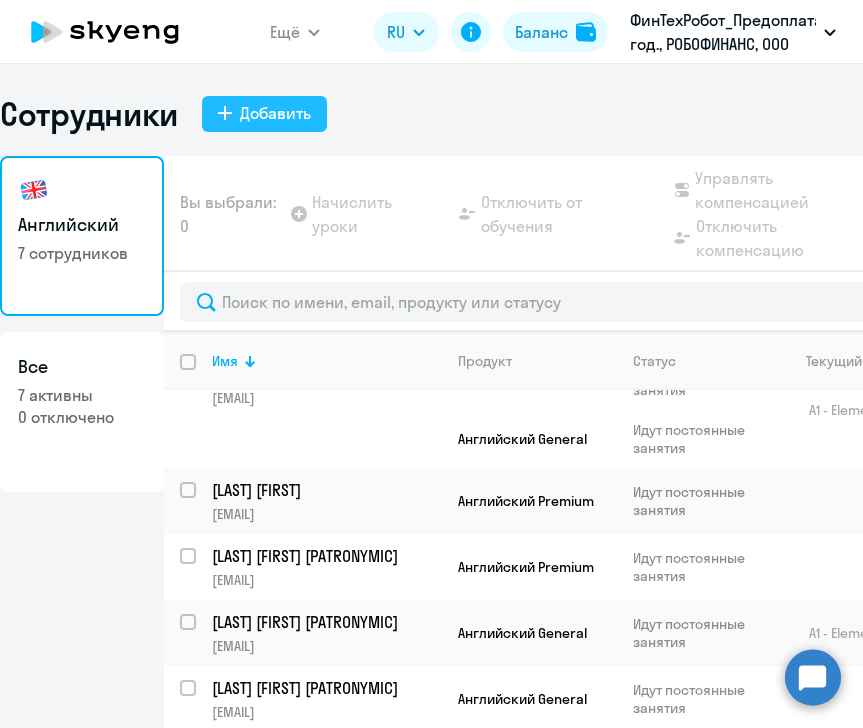 click on "Добавить" 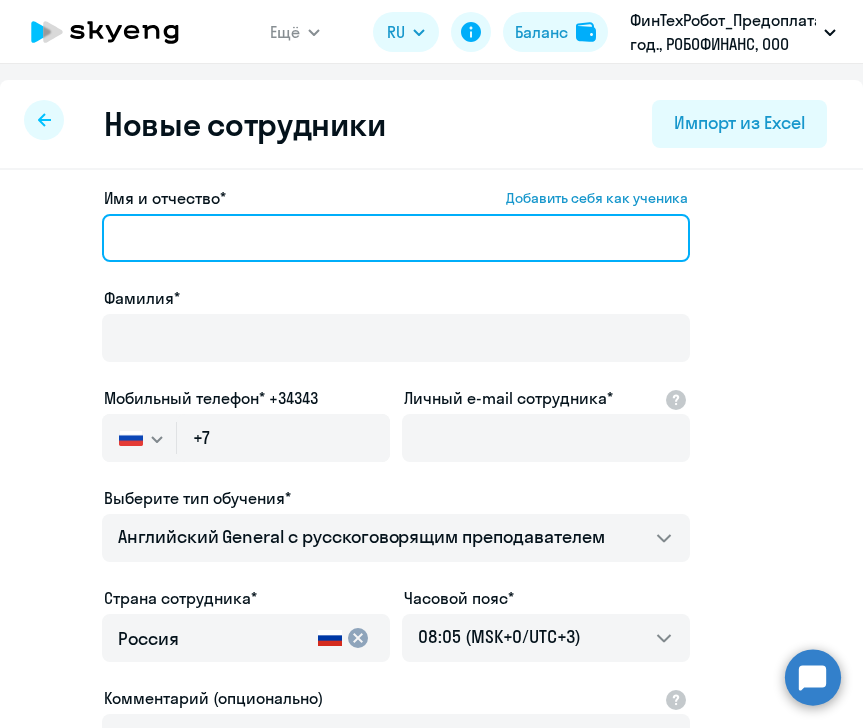 click on "Имя и отчество*  Добавить себя как ученика" at bounding box center [396, 238] 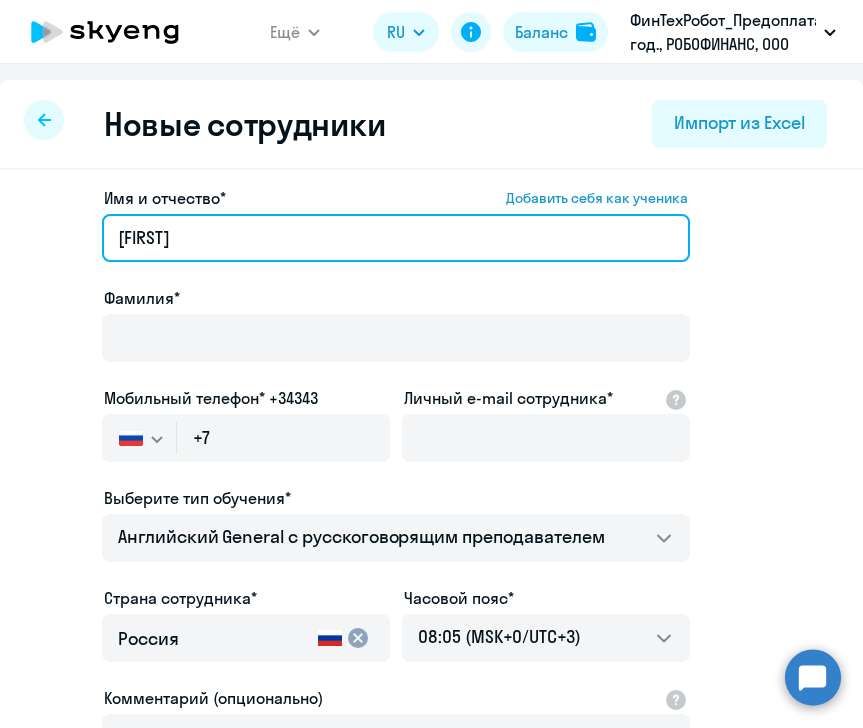 type on "[FIRST]" 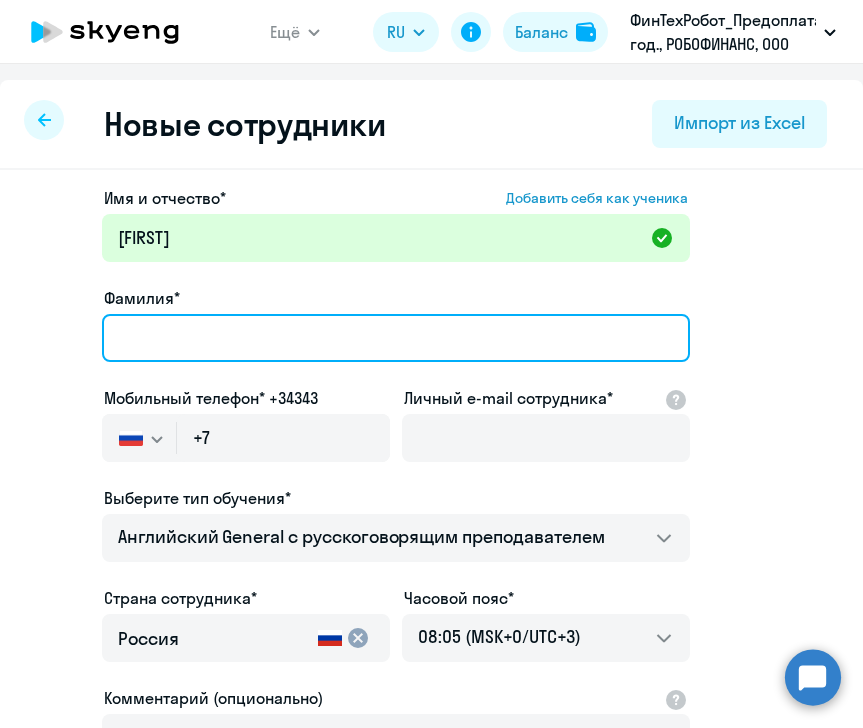 click on "Фамилия*" at bounding box center (396, 338) 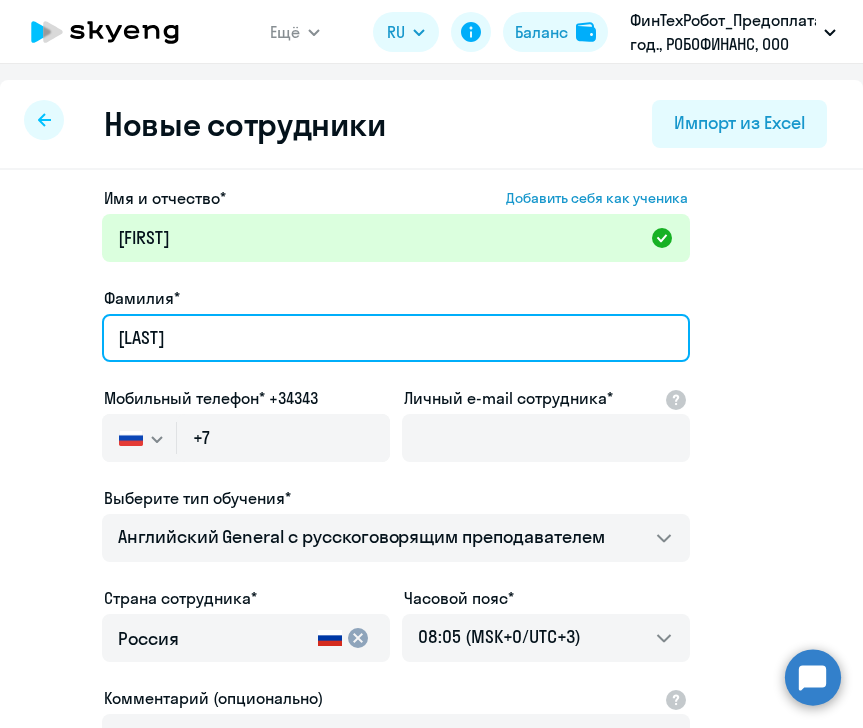 type on "[LAST]" 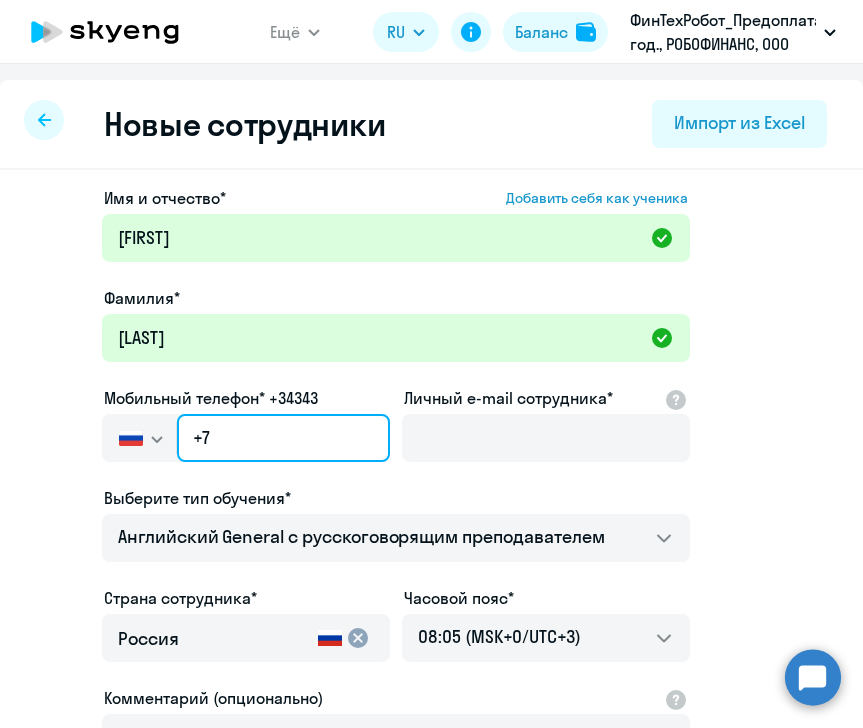click on "+7" 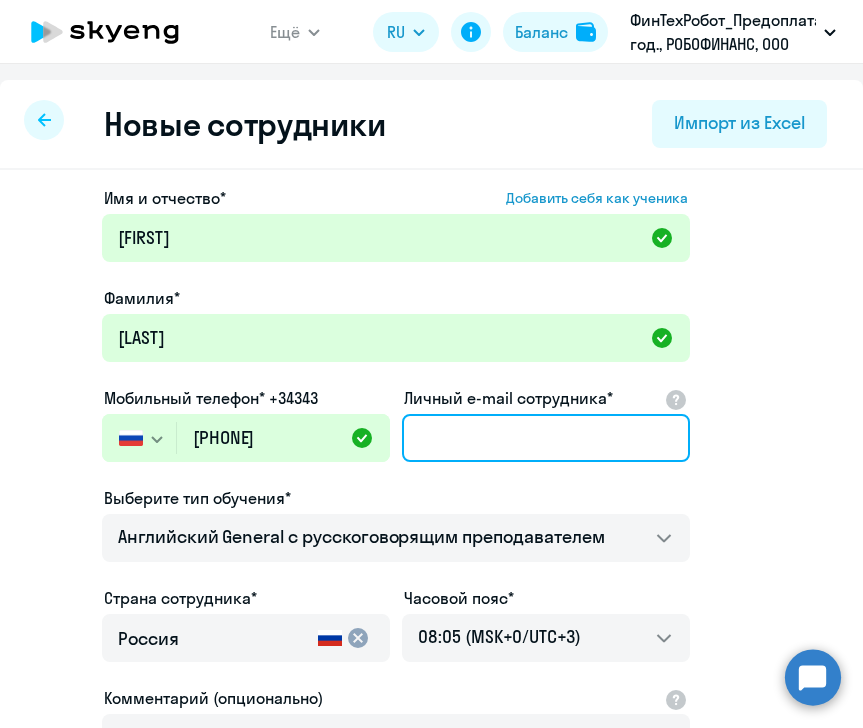click on "Личный e-mail сотрудника*" at bounding box center [546, 438] 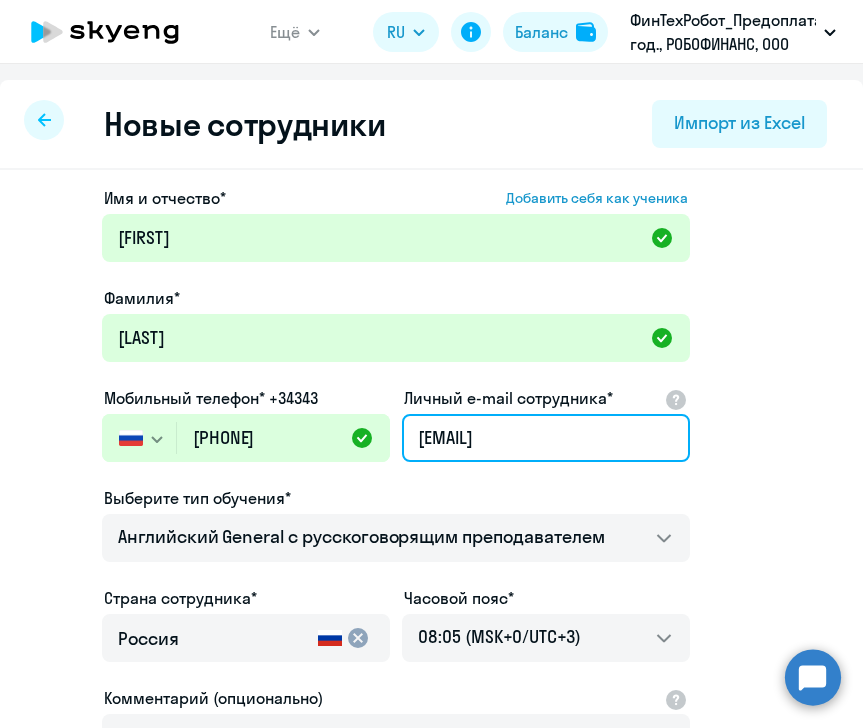 type on "[EMAIL]" 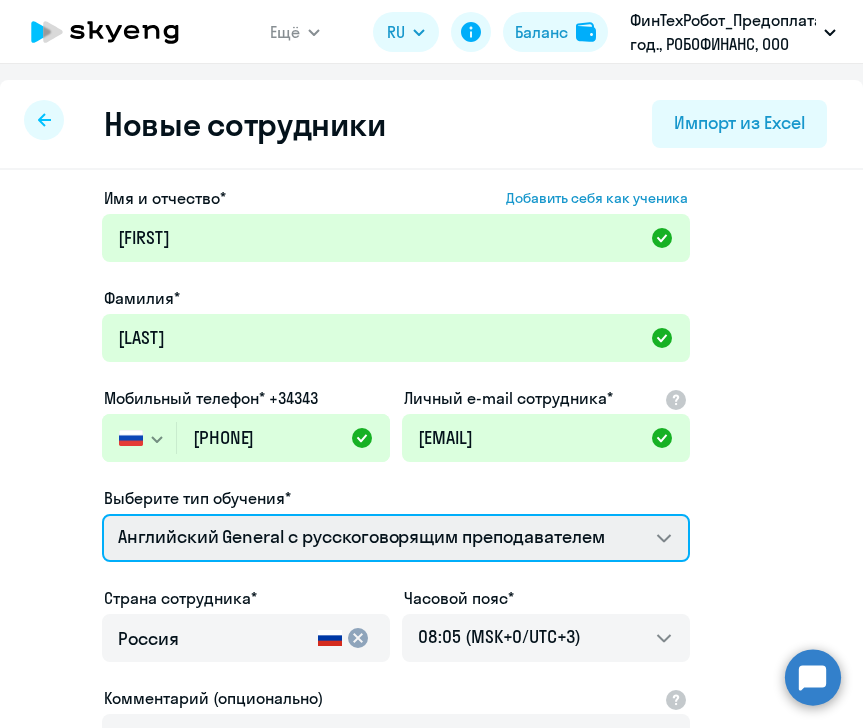 click on "Английский General с русскоговорящим преподавателем   Английский General с англоговорящим преподавателем   Премиум английский с русскоговорящим преподавателем" at bounding box center [396, 538] 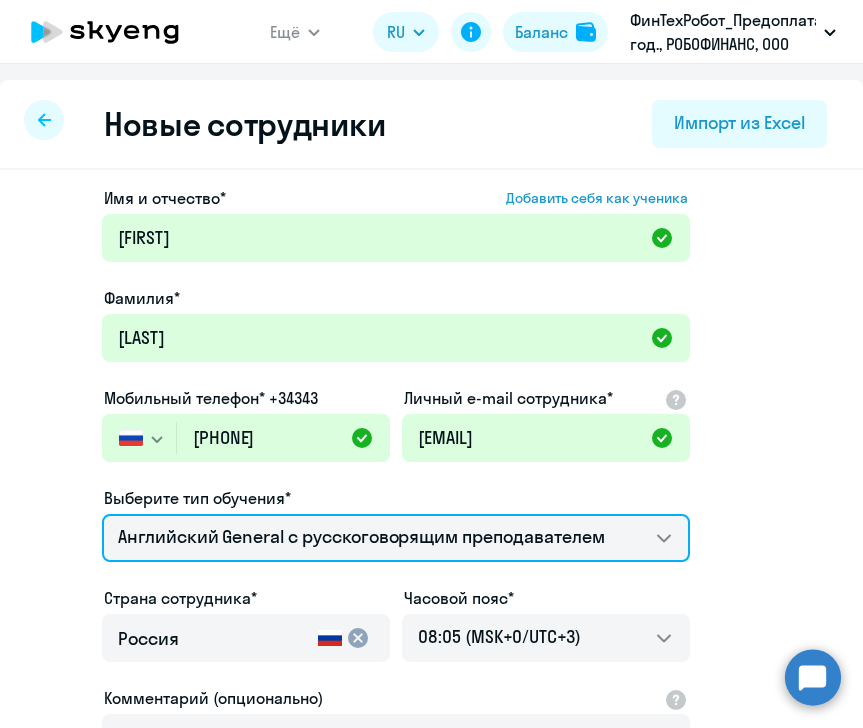 select on "english_adult_not_native_speaker_premium" 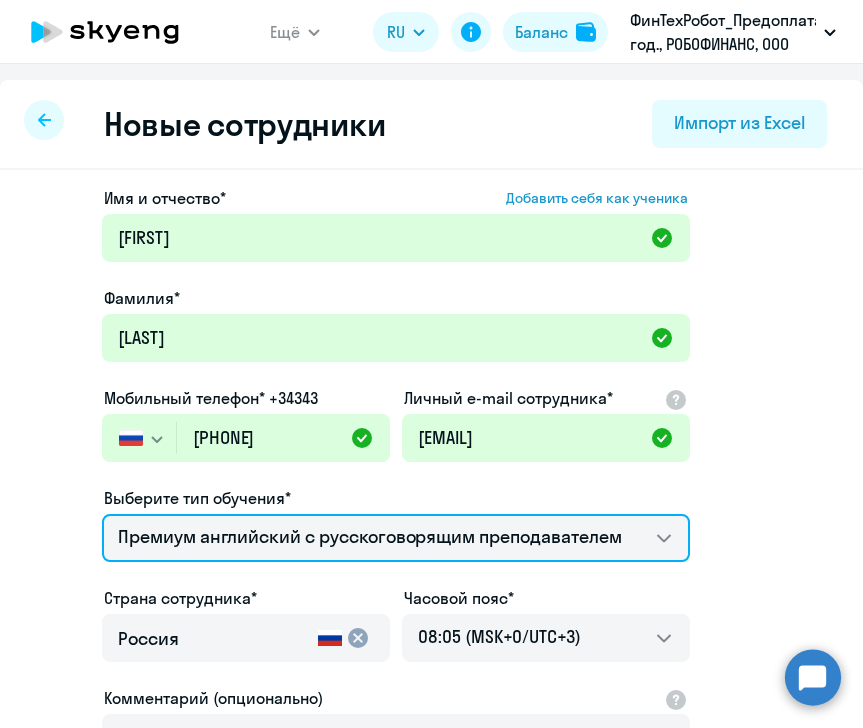 click on "Английский General с русскоговорящим преподавателем   Английский General с англоговорящим преподавателем   Премиум английский с русскоговорящим преподавателем" at bounding box center (396, 538) 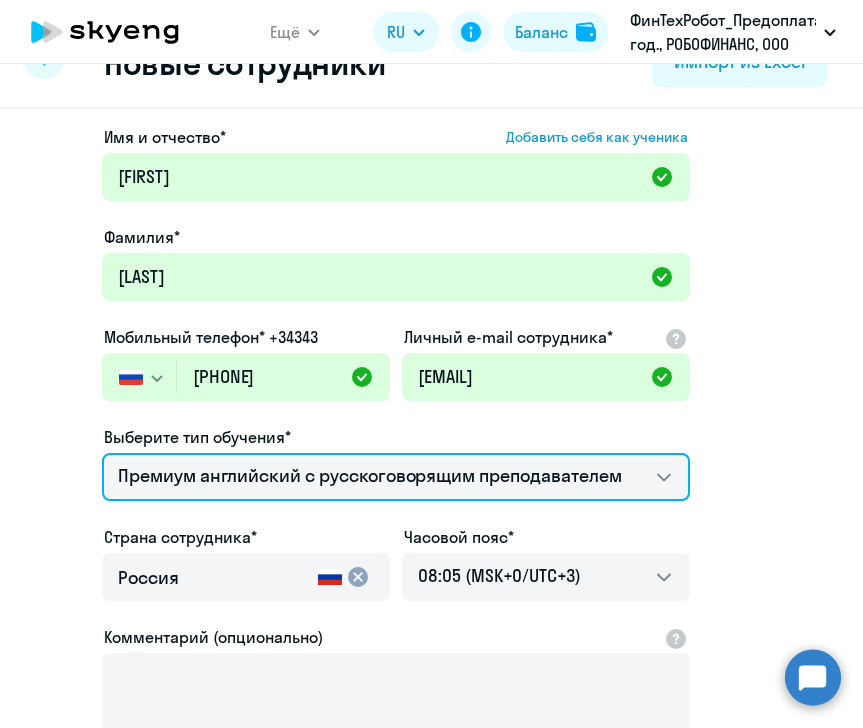 scroll, scrollTop: 100, scrollLeft: 0, axis: vertical 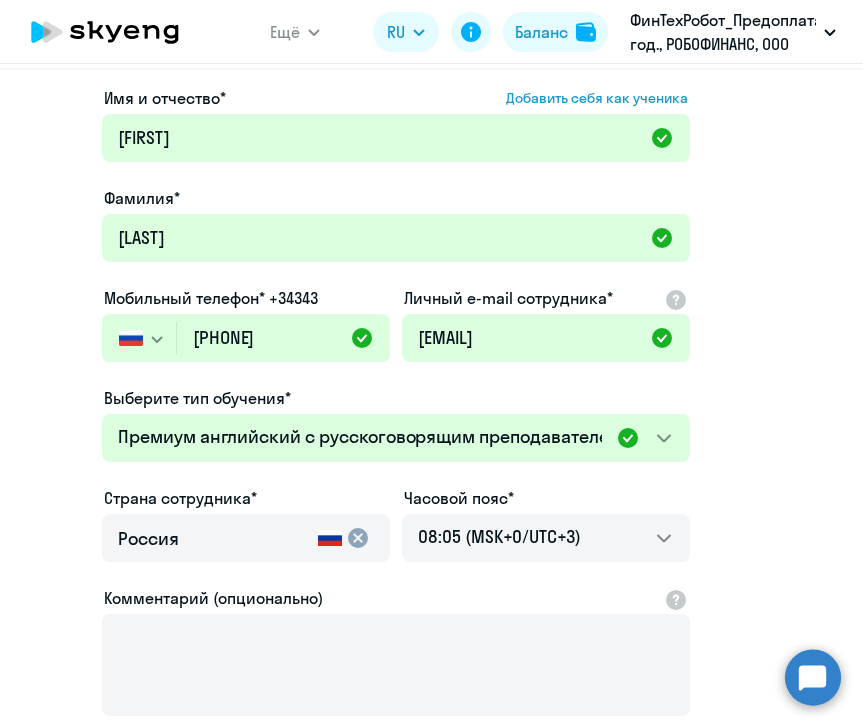 click on "Комментарий (опционально)" 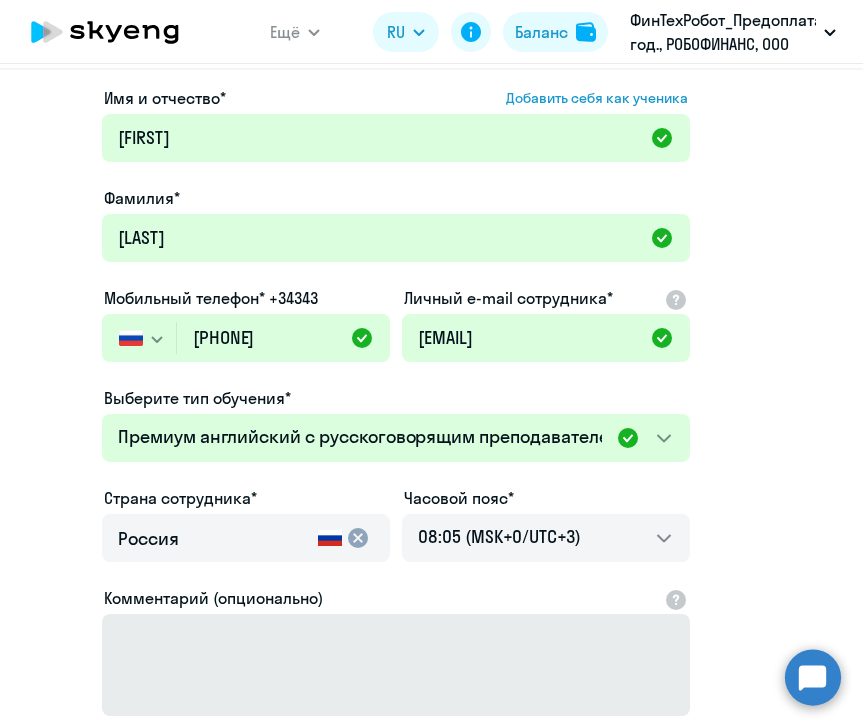 scroll, scrollTop: 200, scrollLeft: 0, axis: vertical 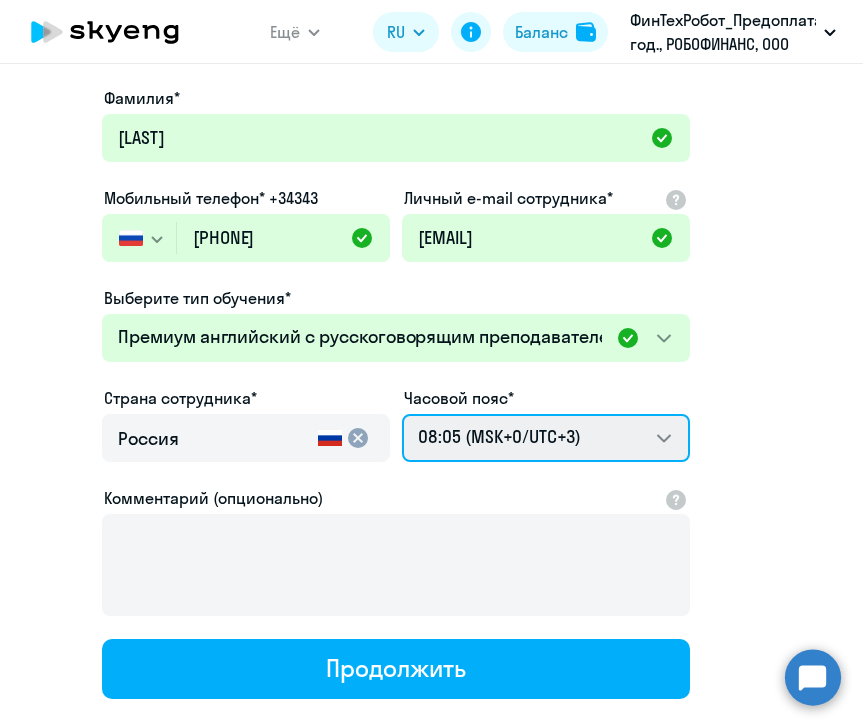 click on "18:05 (MSK-14/UTC-11)   19:05 (MSK-13/UTC-10)   20:05 (MSK-12/UTC-9)   21:05 (MSK-11/UTC-8)   22:05 (MSK-10/UTC-7)   23:05 (MSK-9/UTC-6)   00:05 (MSK-8/UTC-5)   01:05 (MSK-7/UTC-4)   02:05 (MSK-6/UTC-3)   03:05 (MSK-5/UTC-2)   04:05 (MSK-4/UTC-1)   05:05 (MSK-3/UTC+0)   06:05 (MSK-2/UTC+1)   07:05 (MSK-1/UTC+2)   08:05 (MSK+0/UTC+3)   09:05 (MSK+1/UTC+4)   10:05 (MSK+2/UTC+5)   11:05 (MSK+3/UTC+6)   12:05 (MSK+4/UTC+7)   13:05 (MSK+5/UTC+8)   14:05 (MSK+6/UTC+9)   15:05 (MSK+7/UTC+10)   16:05 (MSK+8/UTC+11)   17:05 (MSK+9/UTC+12)   18:05 (MSK+10/UTC+13)   19:05 (MSK+11/UTC+14)" at bounding box center [546, 438] 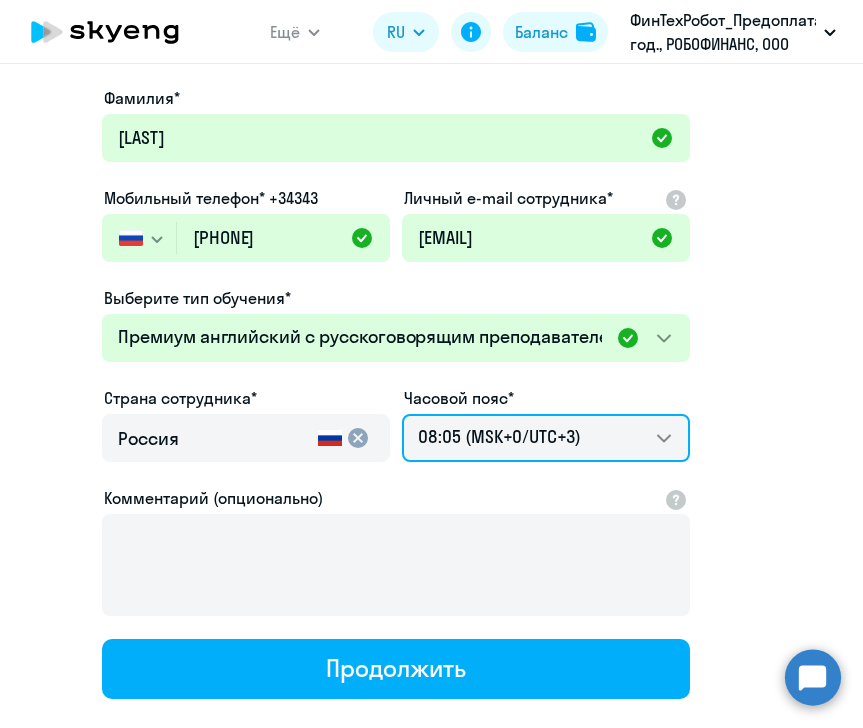 select on "7" 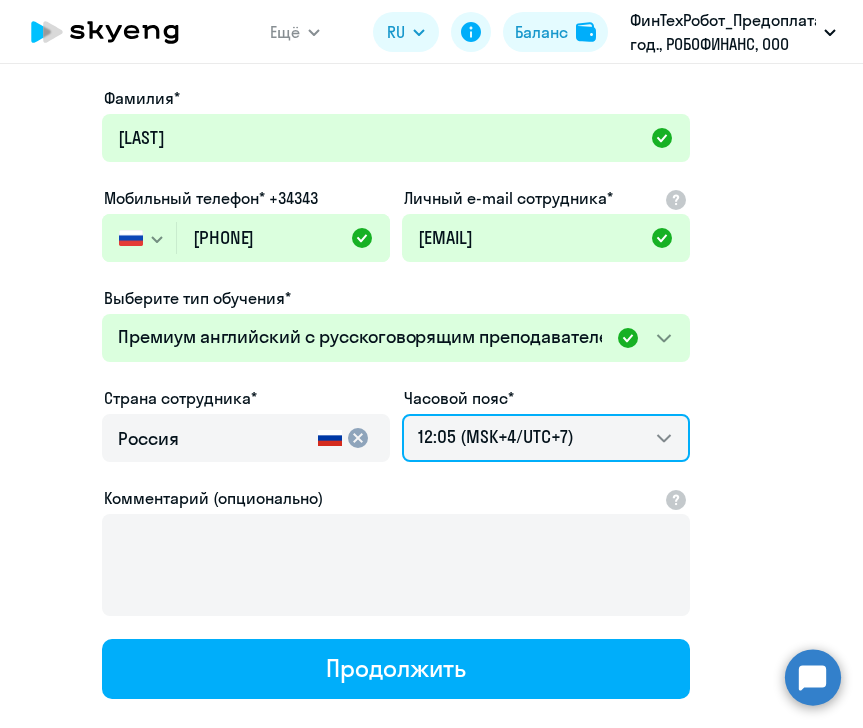click on "18:05 (MSK-14/UTC-11)   19:05 (MSK-13/UTC-10)   20:05 (MSK-12/UTC-9)   21:05 (MSK-11/UTC-8)   22:05 (MSK-10/UTC-7)   23:05 (MSK-9/UTC-6)   00:05 (MSK-8/UTC-5)   01:05 (MSK-7/UTC-4)   02:05 (MSK-6/UTC-3)   03:05 (MSK-5/UTC-2)   04:05 (MSK-4/UTC-1)   05:05 (MSK-3/UTC+0)   06:05 (MSK-2/UTC+1)   07:05 (MSK-1/UTC+2)   08:05 (MSK+0/UTC+3)   09:05 (MSK+1/UTC+4)   10:05 (MSK+2/UTC+5)   11:05 (MSK+3/UTC+6)   12:05 (MSK+4/UTC+7)   13:05 (MSK+5/UTC+8)   14:05 (MSK+6/UTC+9)   15:05 (MSK+7/UTC+10)   16:05 (MSK+8/UTC+11)   17:05 (MSK+9/UTC+12)   18:05 (MSK+10/UTC+13)   19:05 (MSK+11/UTC+14)" at bounding box center [546, 438] 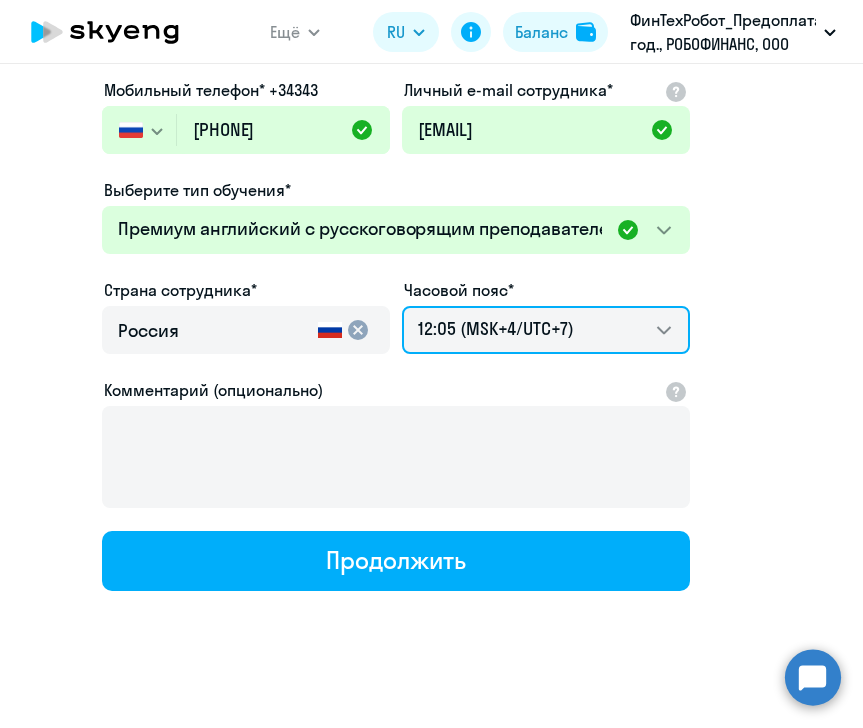 scroll, scrollTop: 319, scrollLeft: 0, axis: vertical 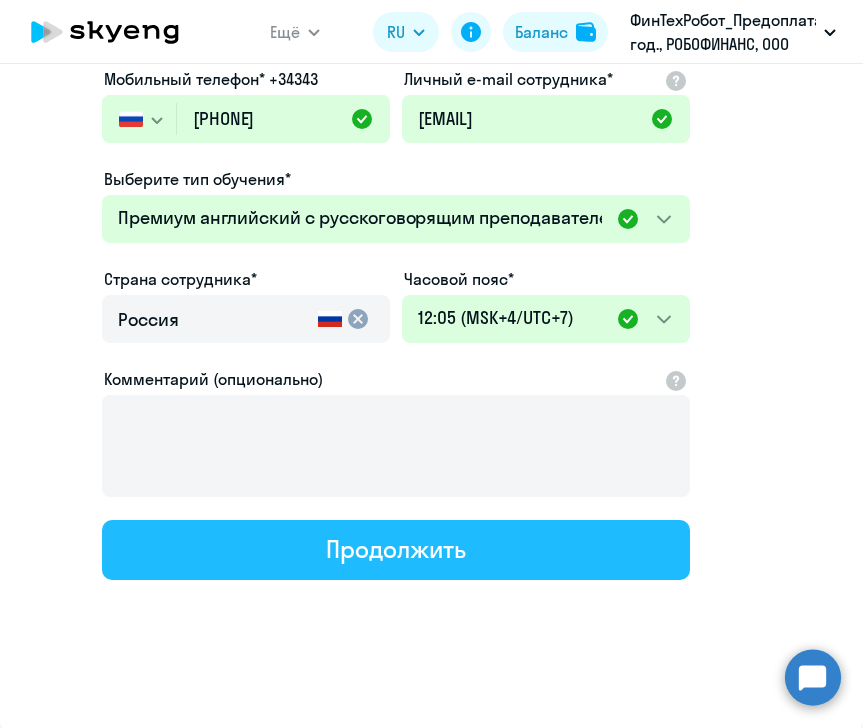 click on "Продолжить" 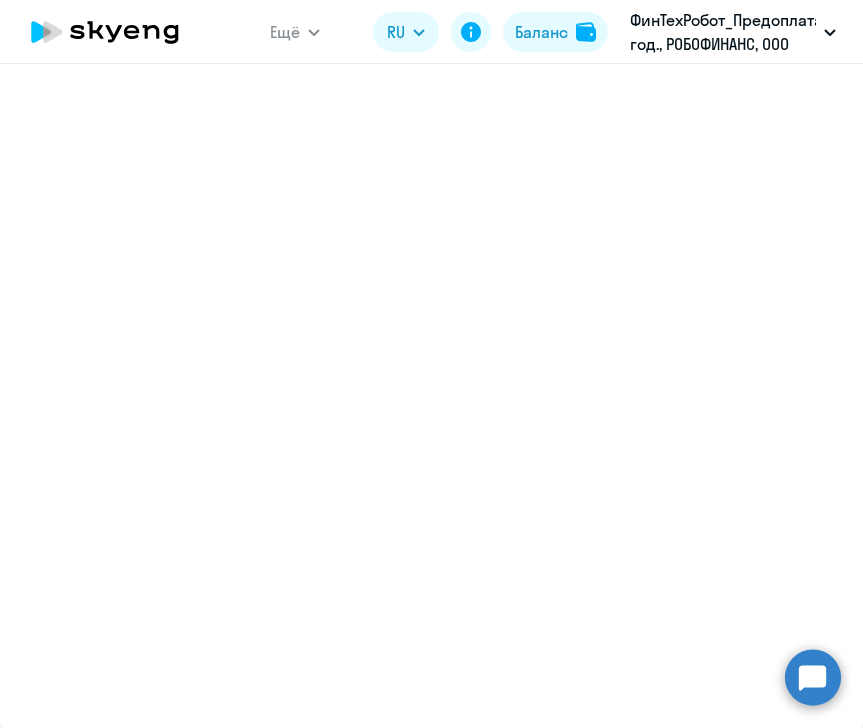 select on "english_adult_not_native_speaker_premium" 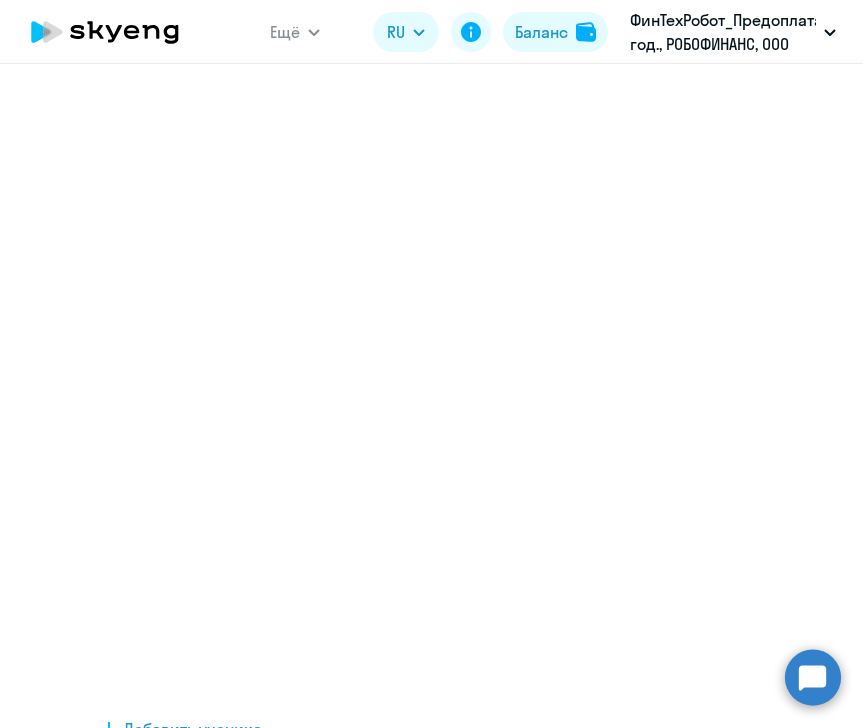 scroll, scrollTop: 0, scrollLeft: 0, axis: both 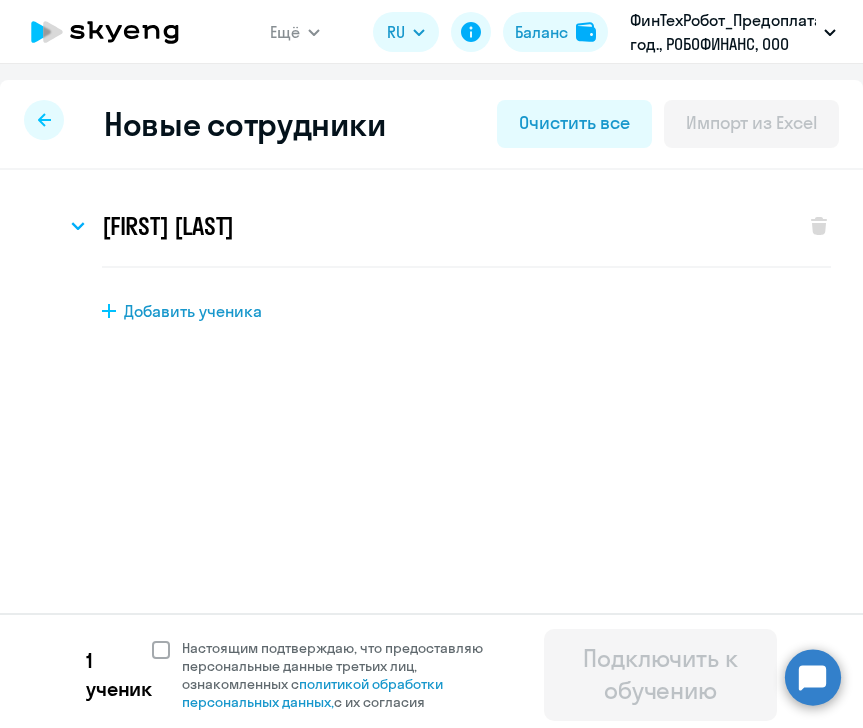 click 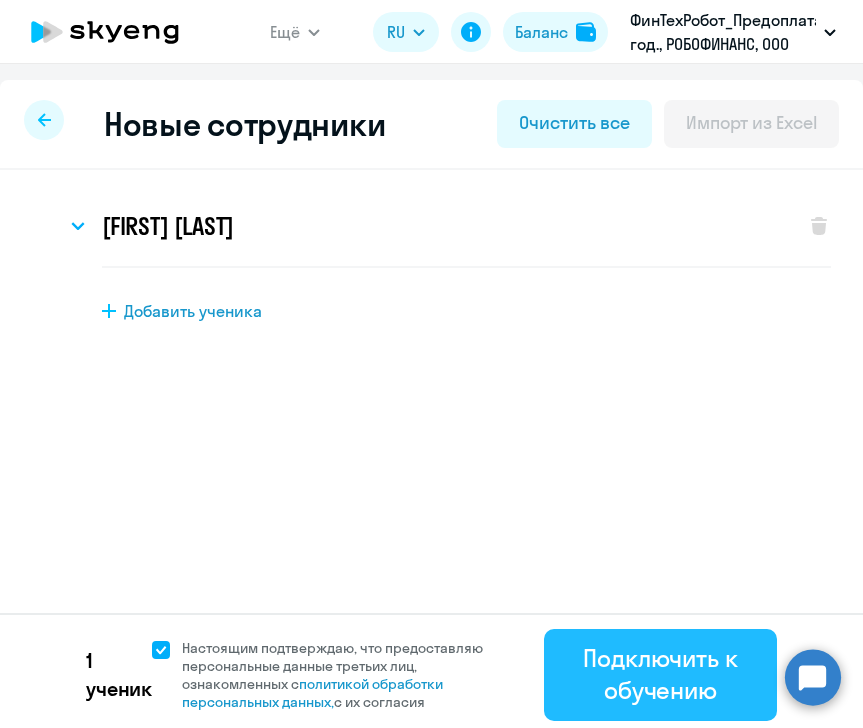 click on "Подключить к обучению" 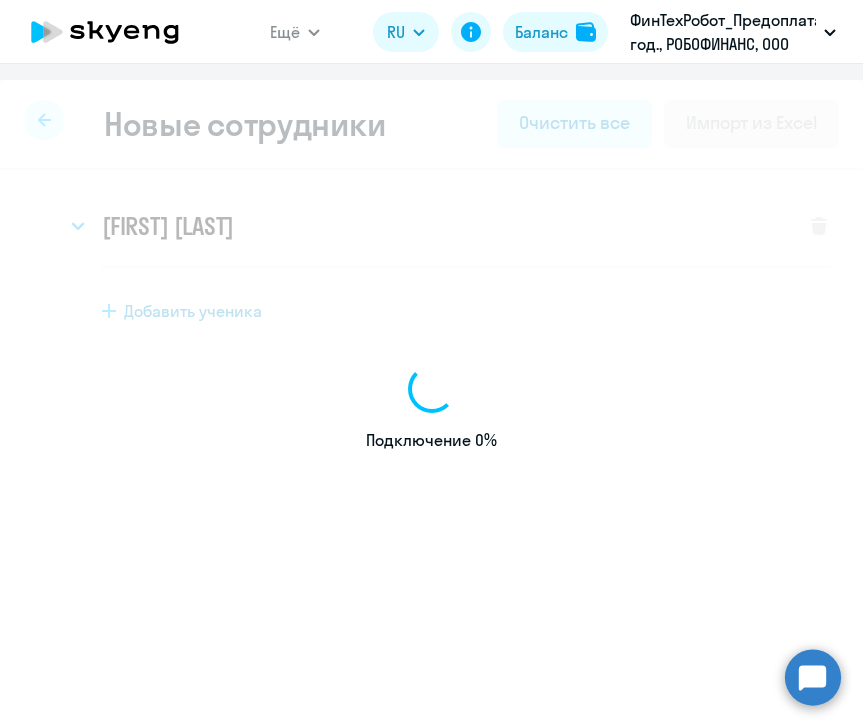 select on "english_adult_not_native_speaker" 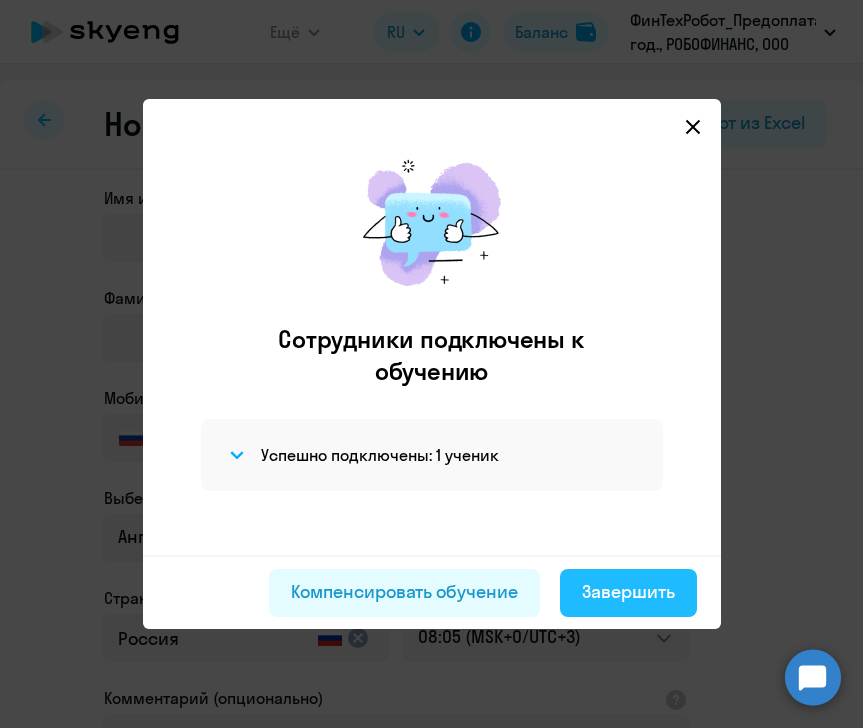 click on "Завершить" at bounding box center (628, 592) 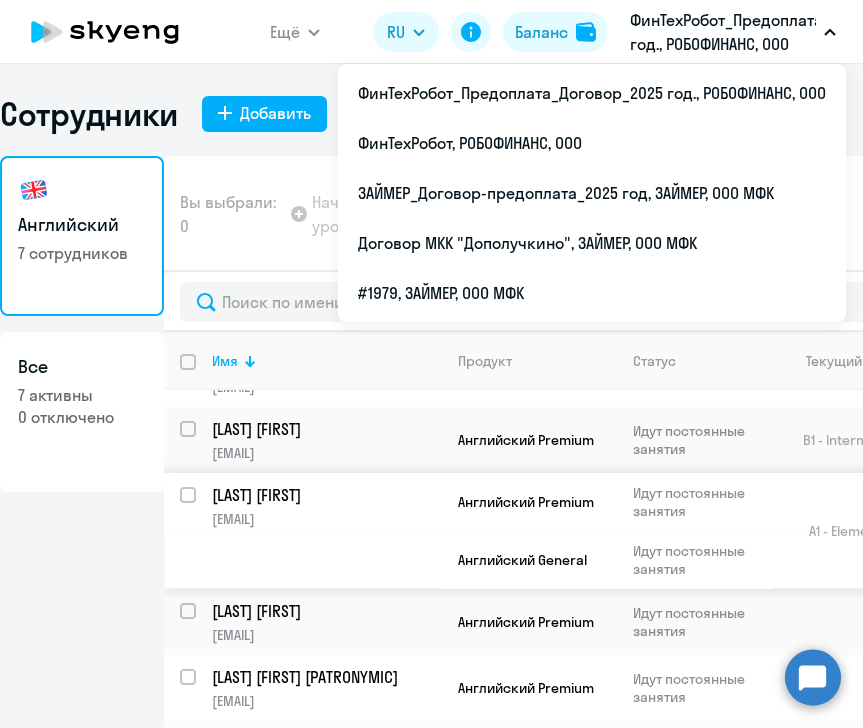 scroll, scrollTop: 180, scrollLeft: 0, axis: vertical 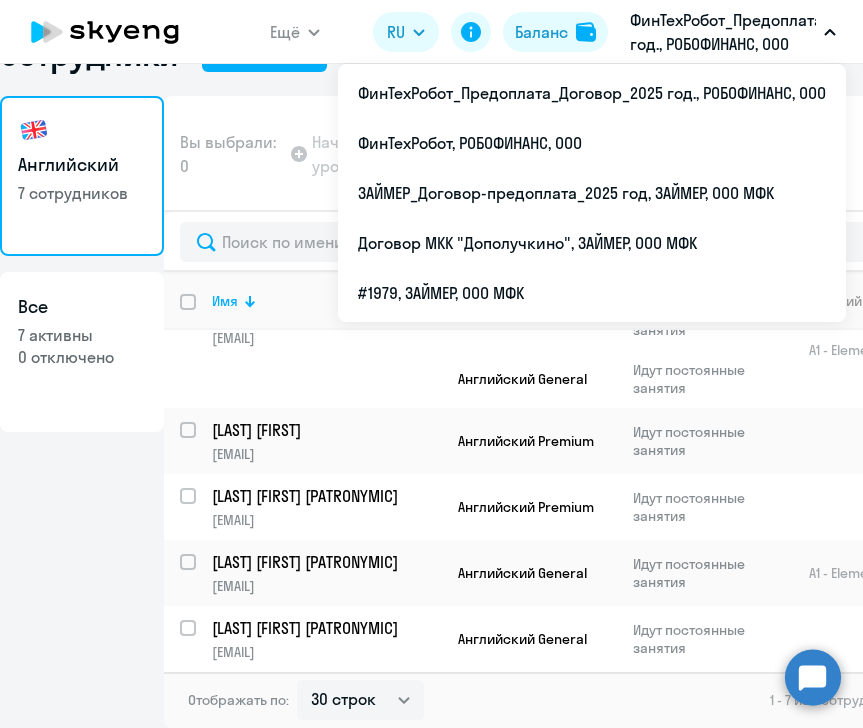 click on "Английский   7 сотрудников  Все  7 активны   0 отключено" 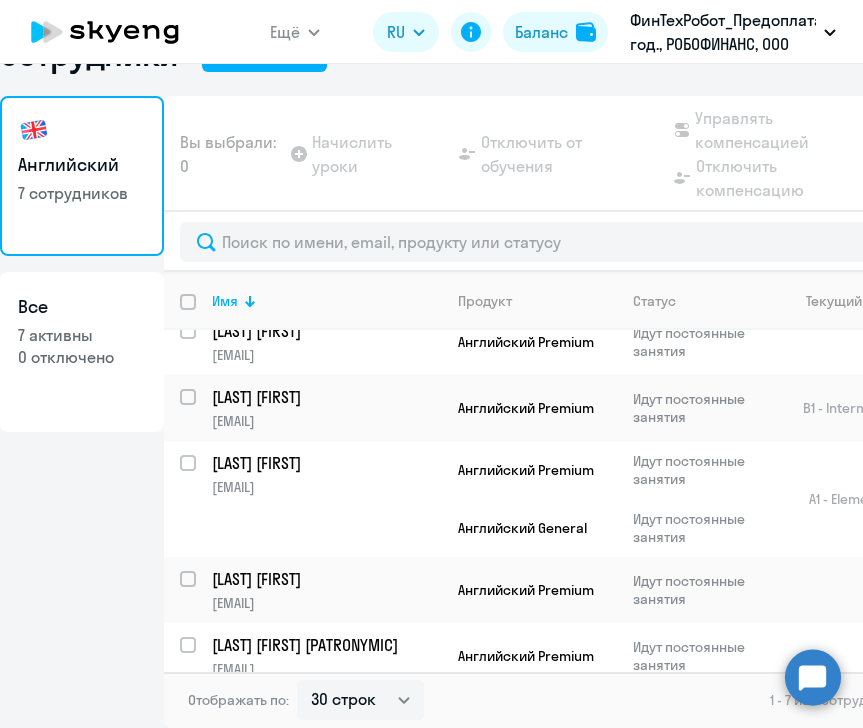 scroll, scrollTop: 0, scrollLeft: 0, axis: both 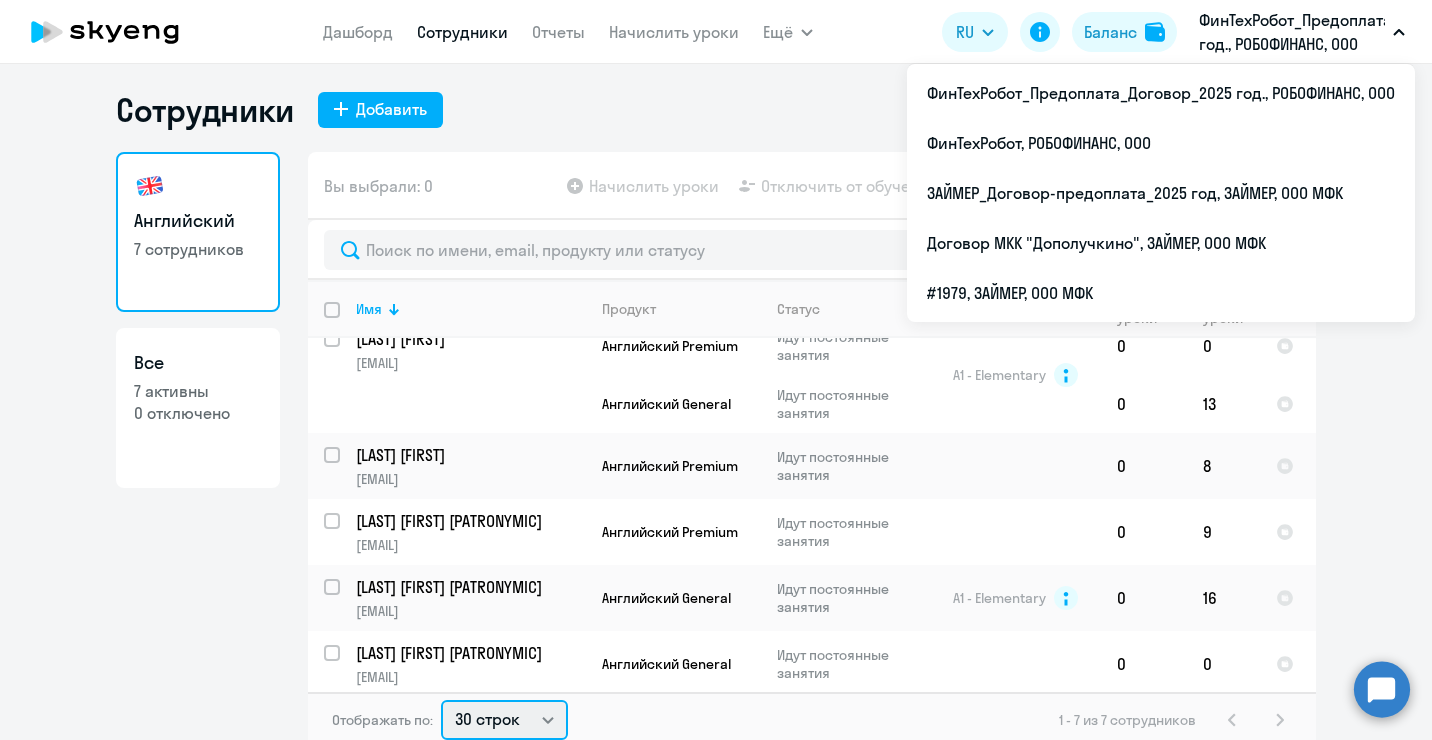 click on "30 строк   50 строк   100 строк" 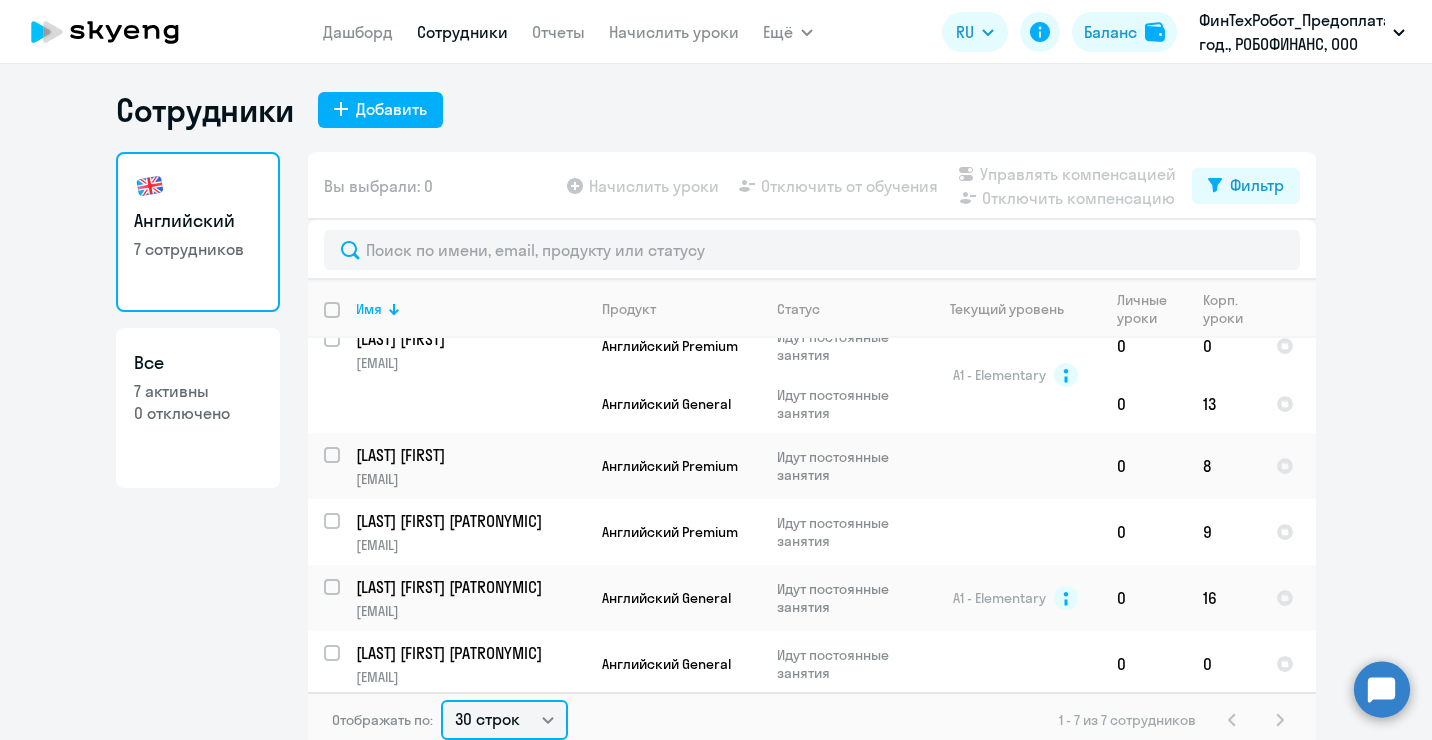 select on "100" 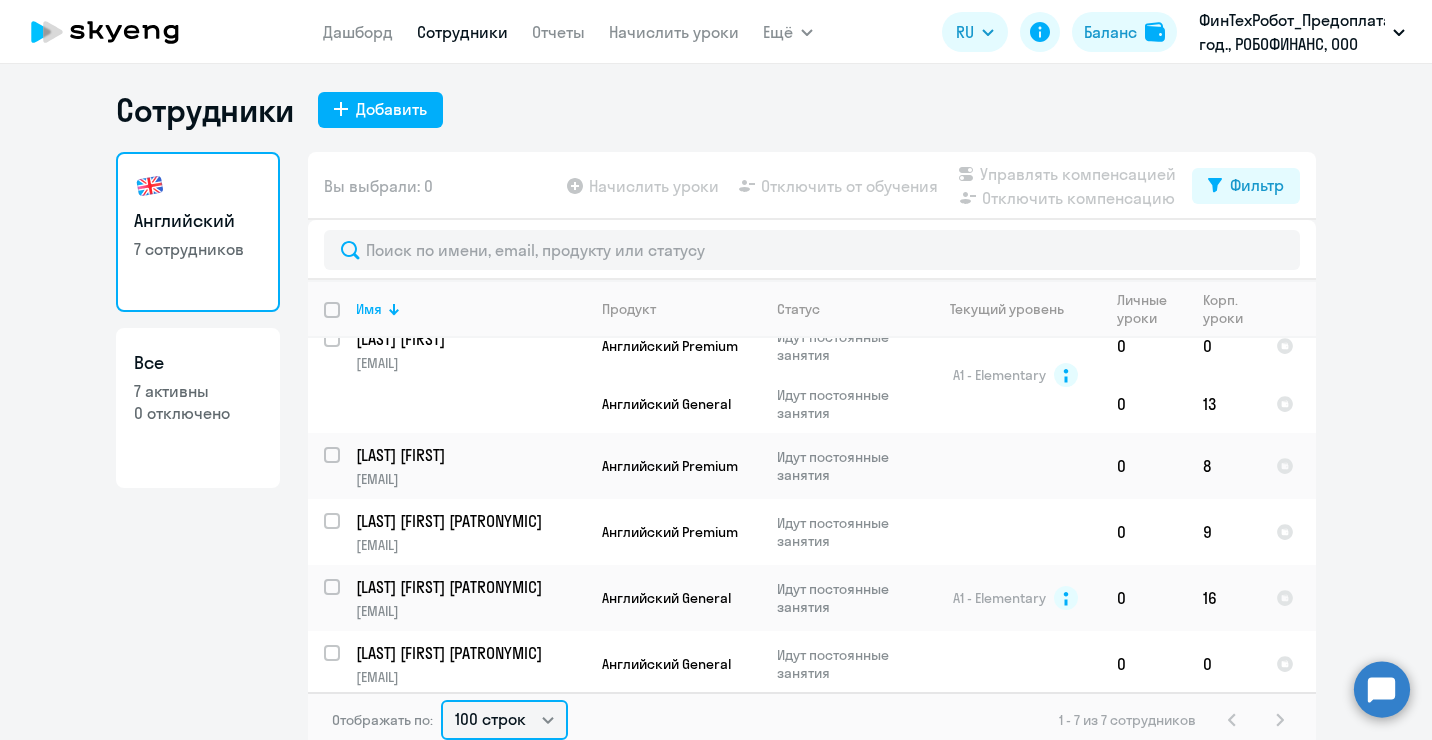 click on "30 строк   50 строк   100 строк" 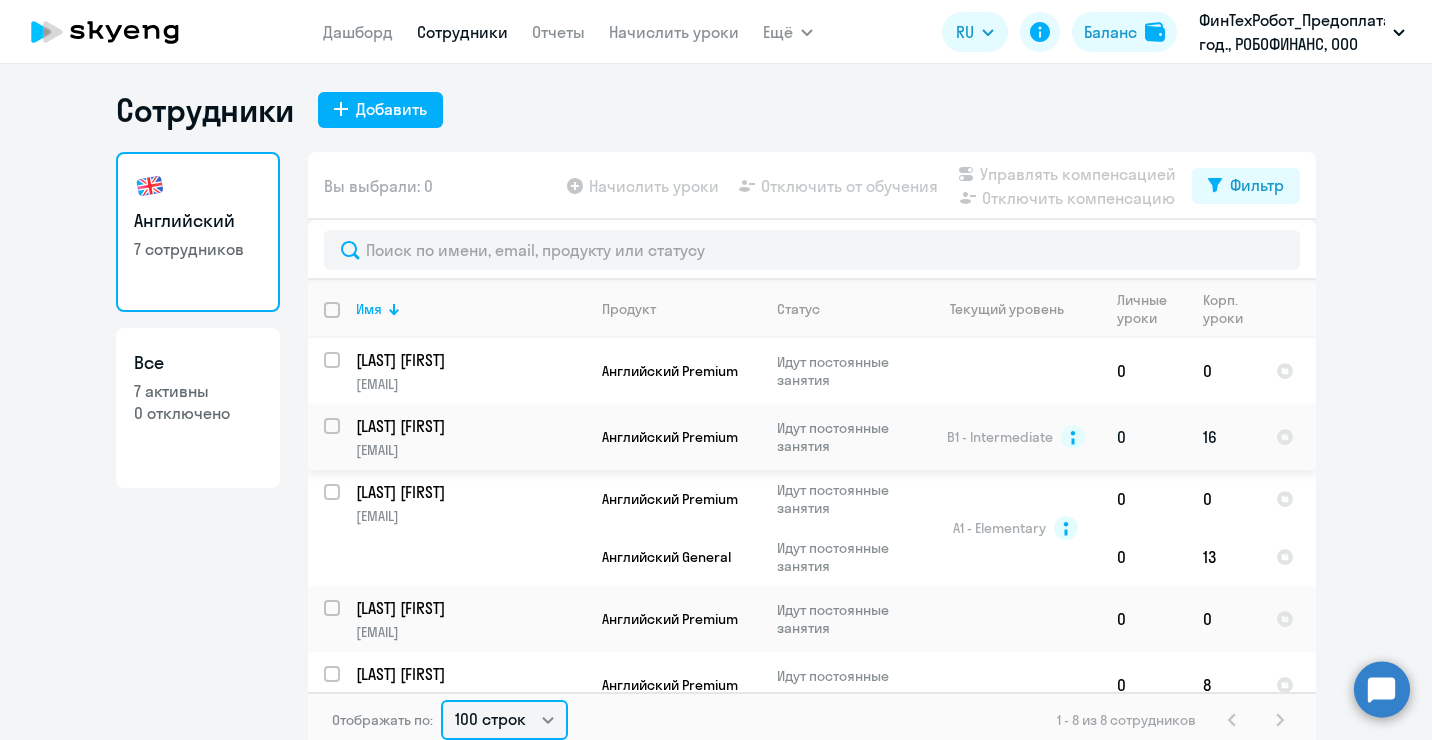 scroll, scrollTop: 100, scrollLeft: 0, axis: vertical 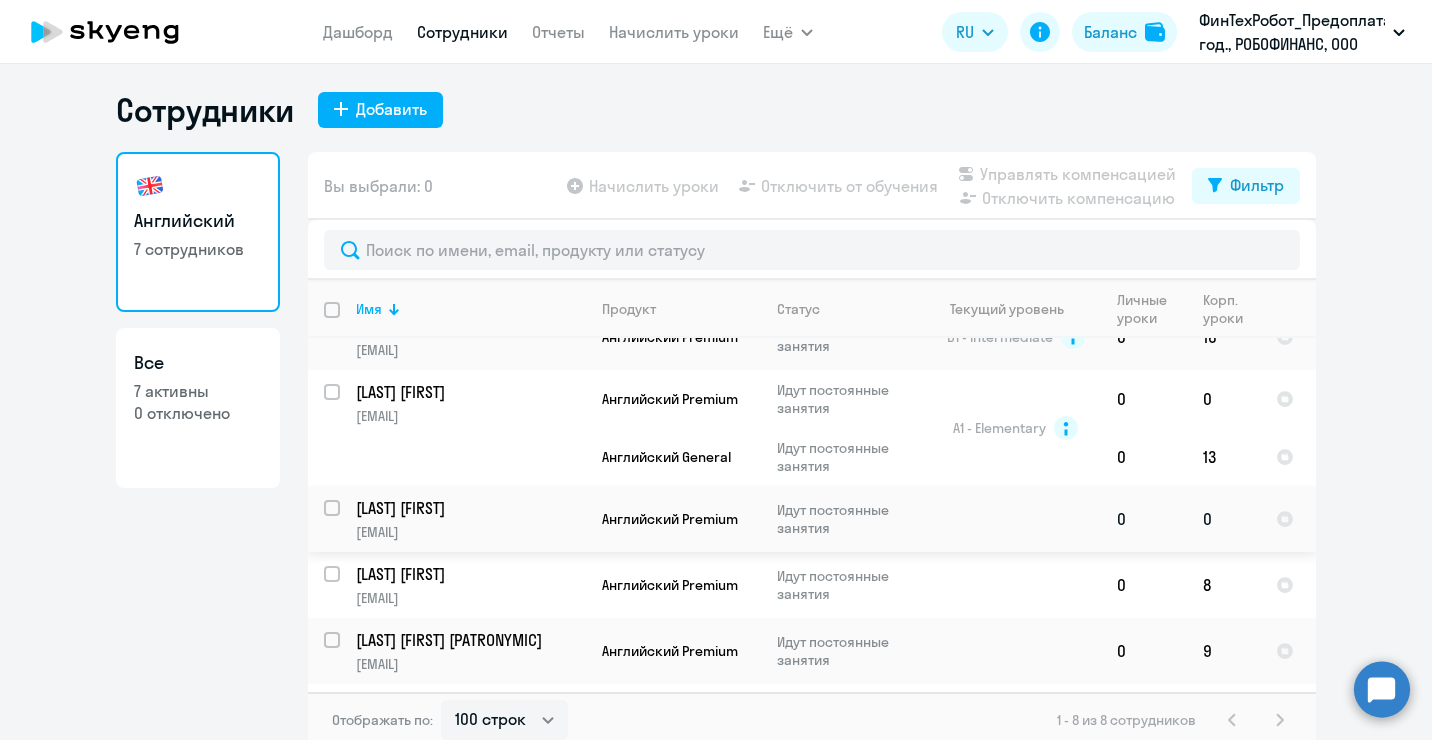 click at bounding box center (344, 520) 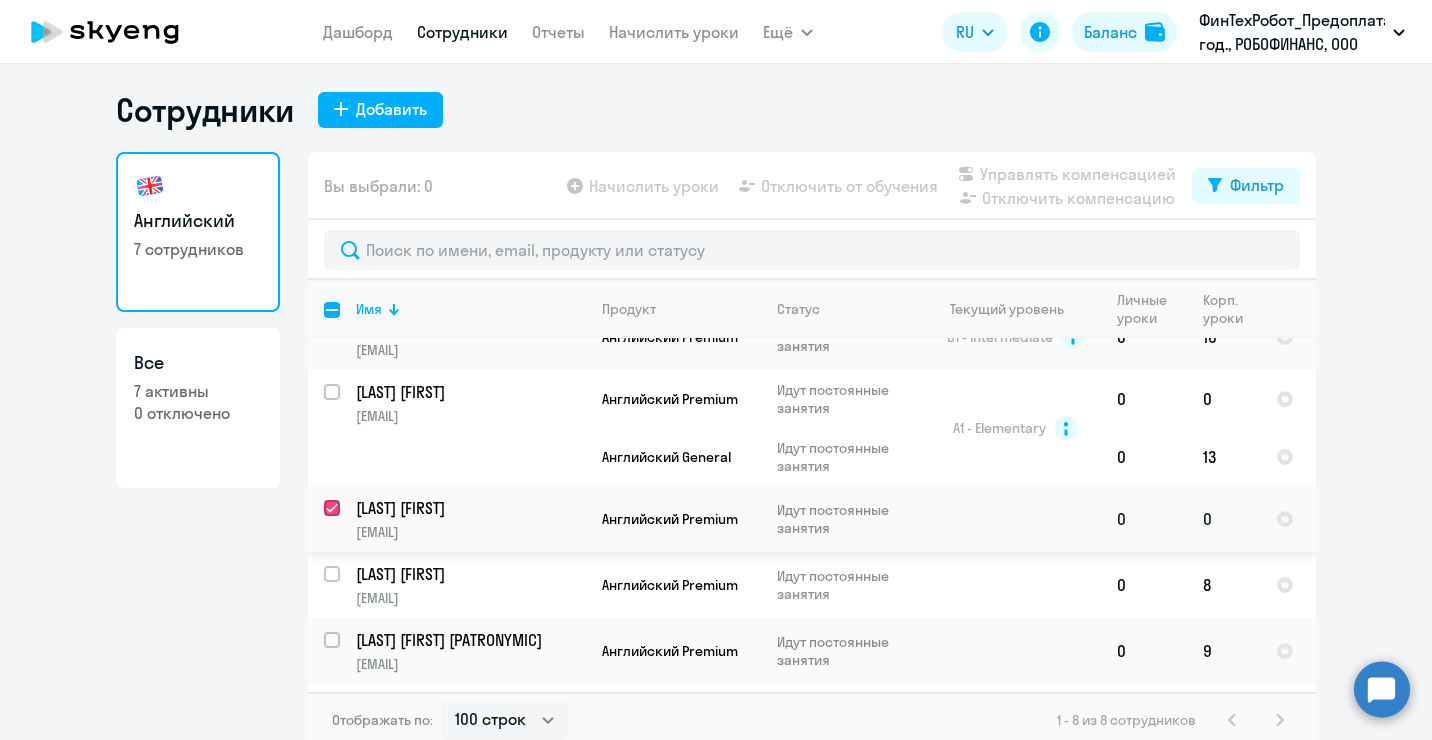 checkbox on "true" 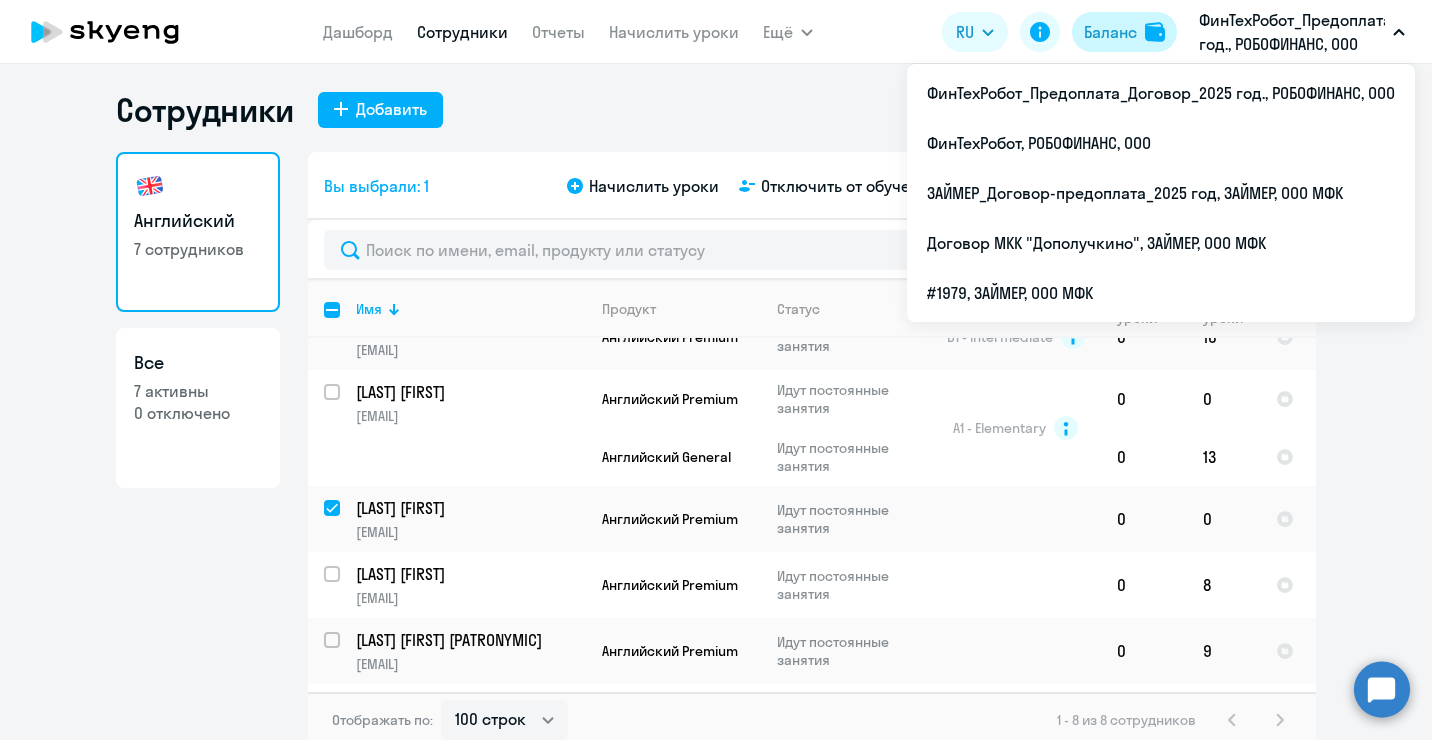 click on "Баланс" 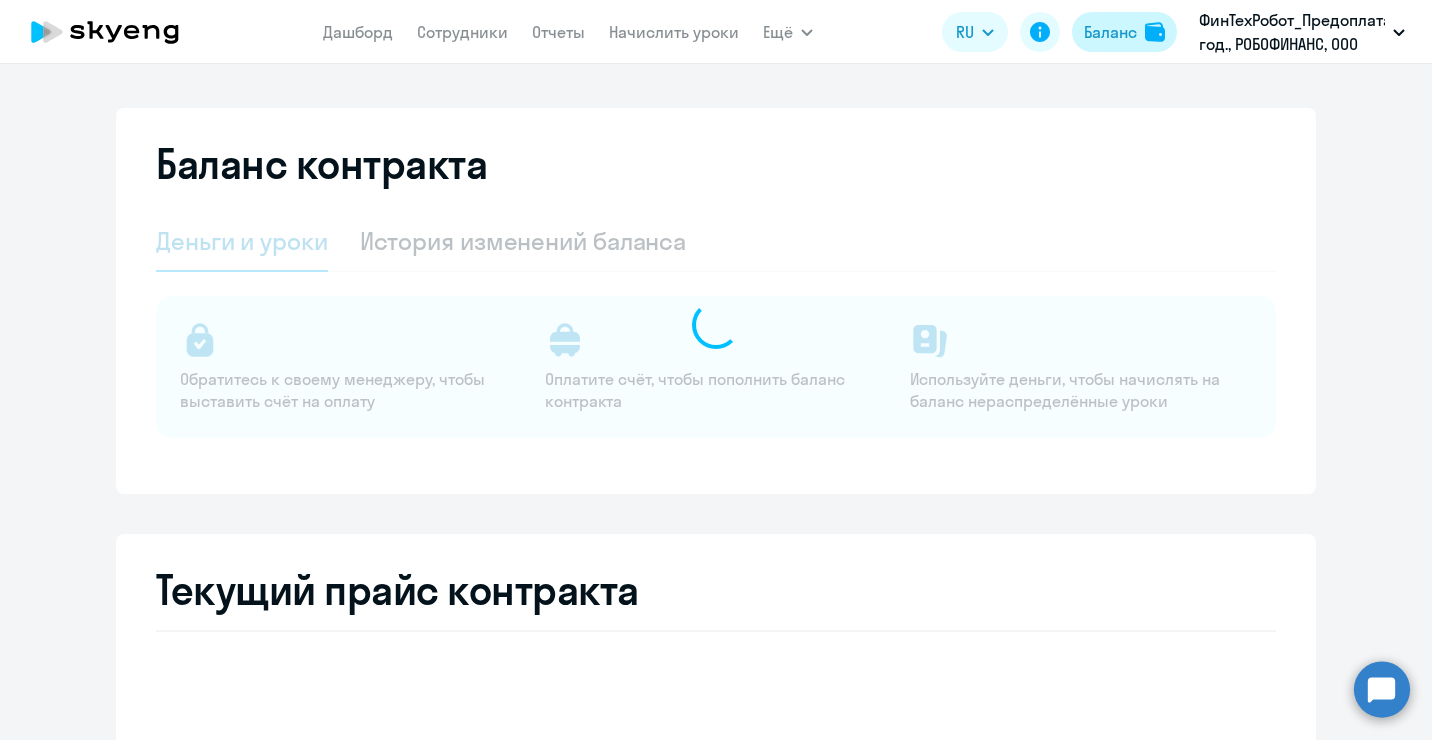 select on "english_adult_not_native_speaker" 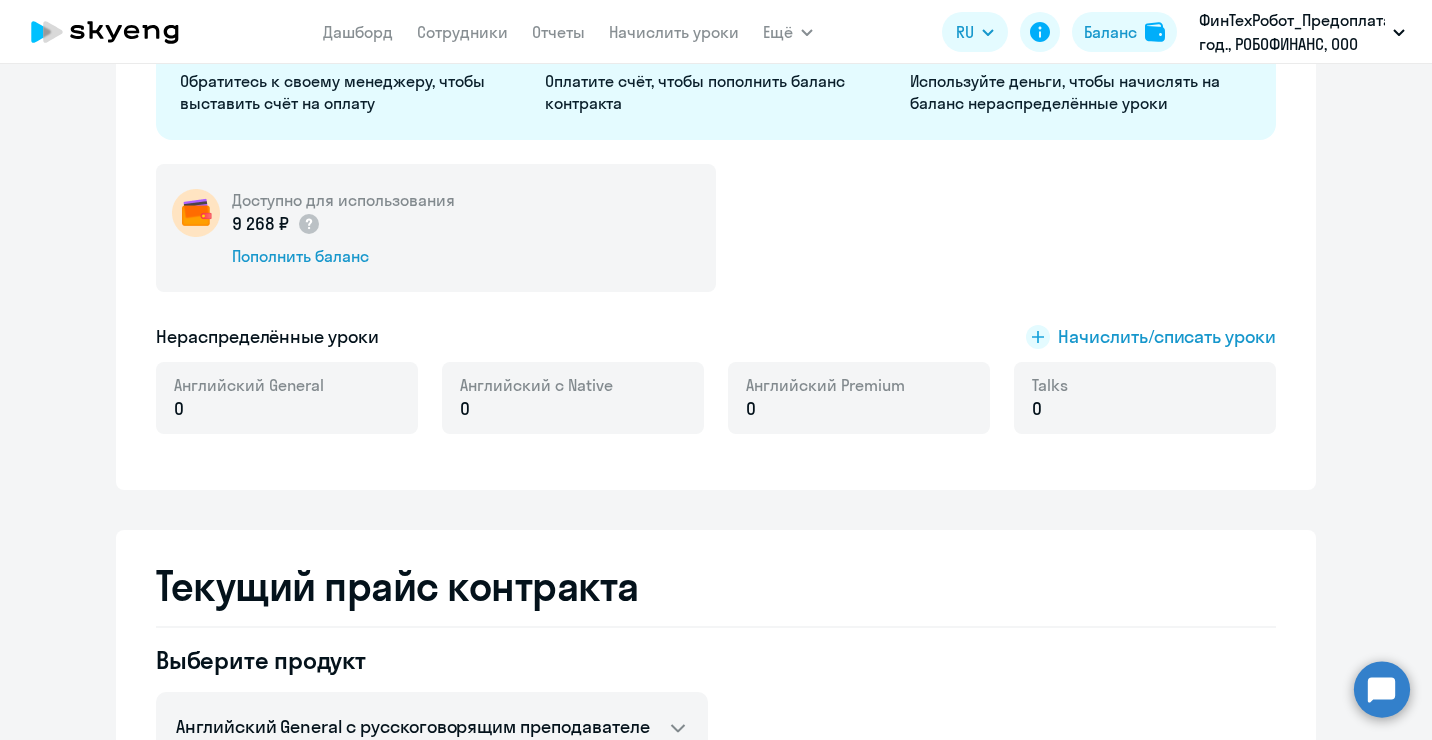 scroll, scrollTop: 304, scrollLeft: 0, axis: vertical 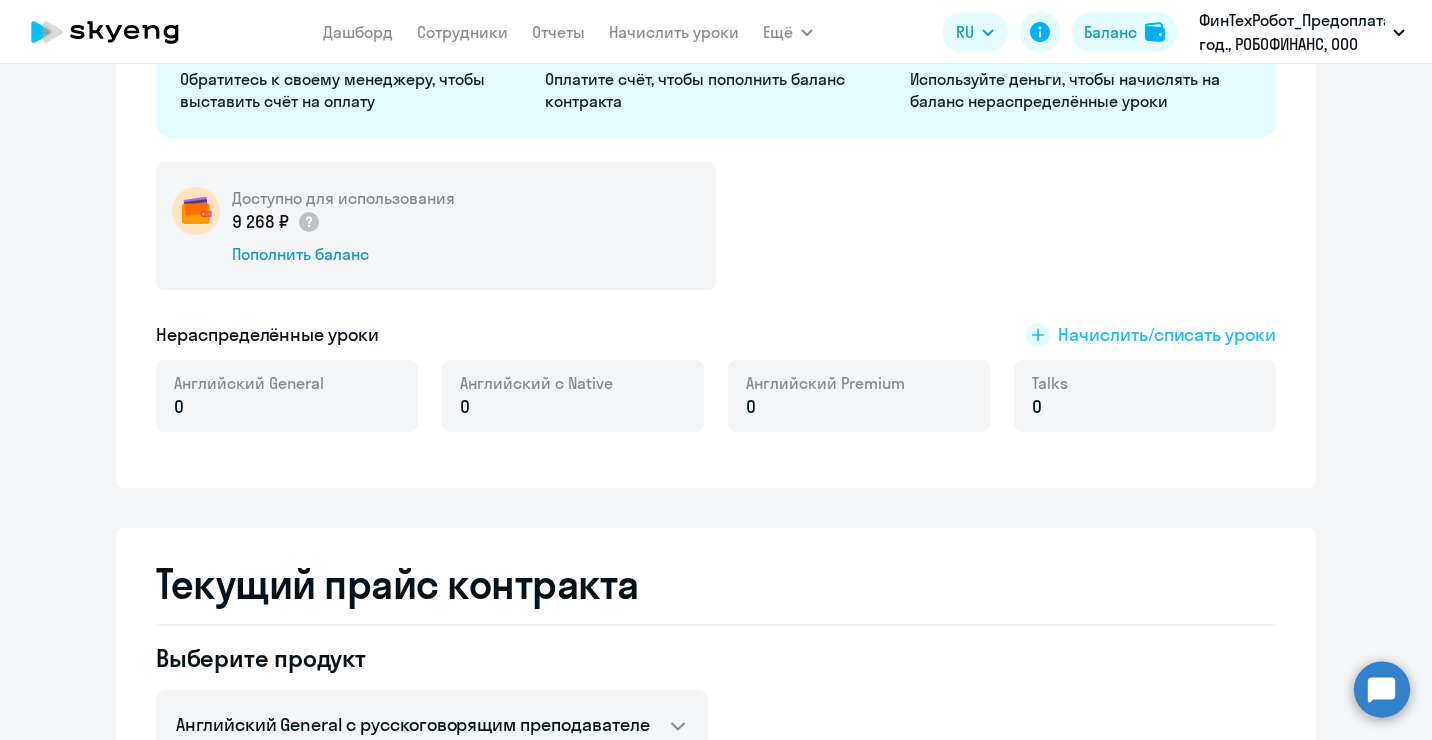click 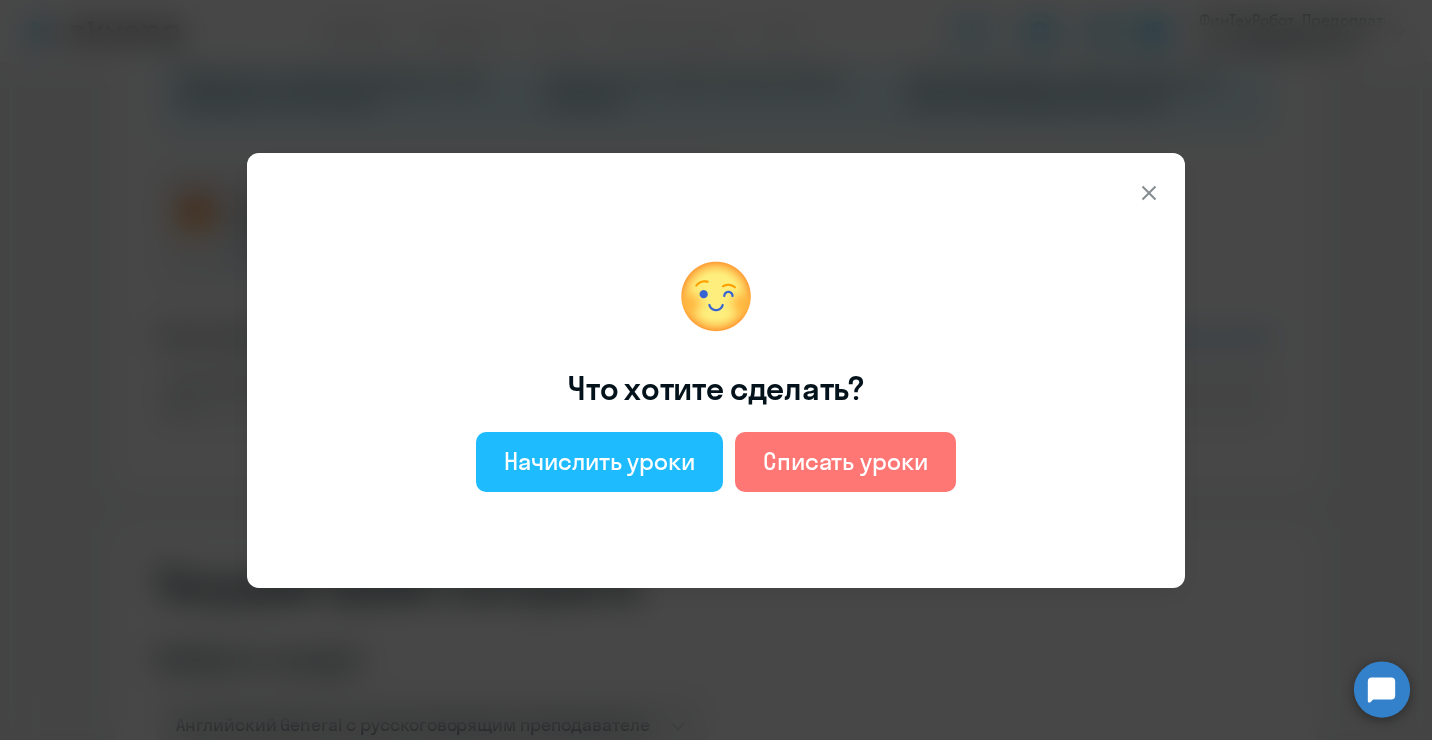 click on "Начислить уроки" at bounding box center [599, 461] 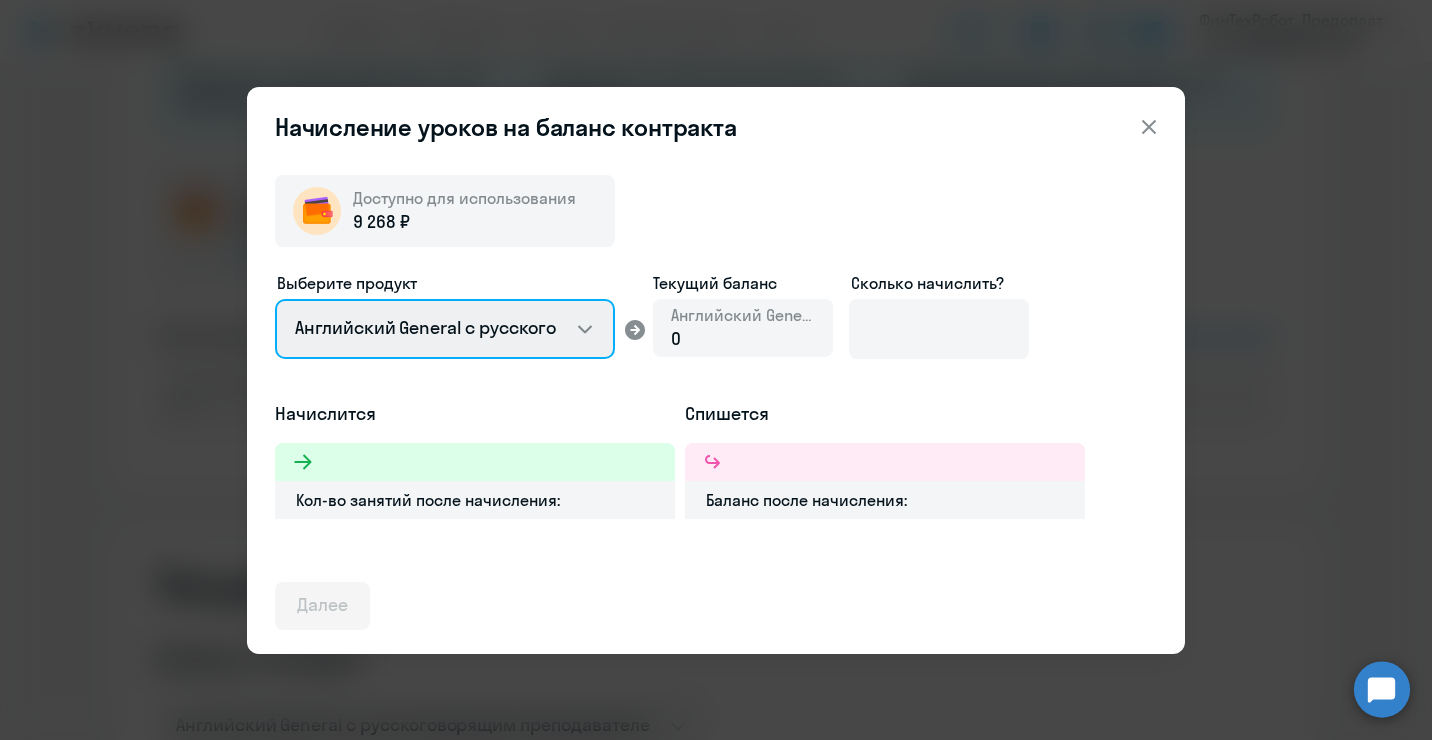 click on "Английский General с русскоговорящим преподавателем   Английский General с англоговорящим преподавателем   Премиум английский с русскоговорящим преподавателем   Talks 15 минутные разговоры на английском" at bounding box center [445, 329] 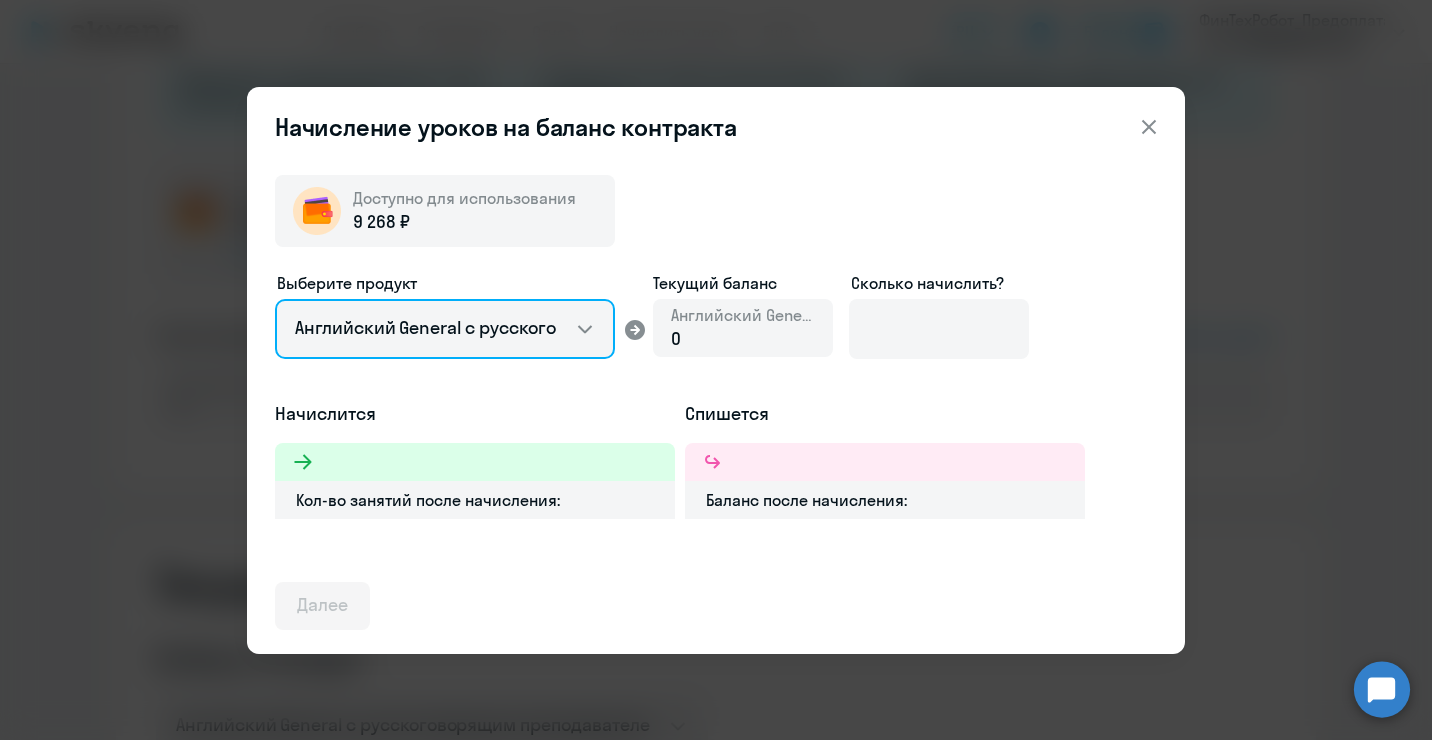select on "english_adult_not_native_speaker_premium" 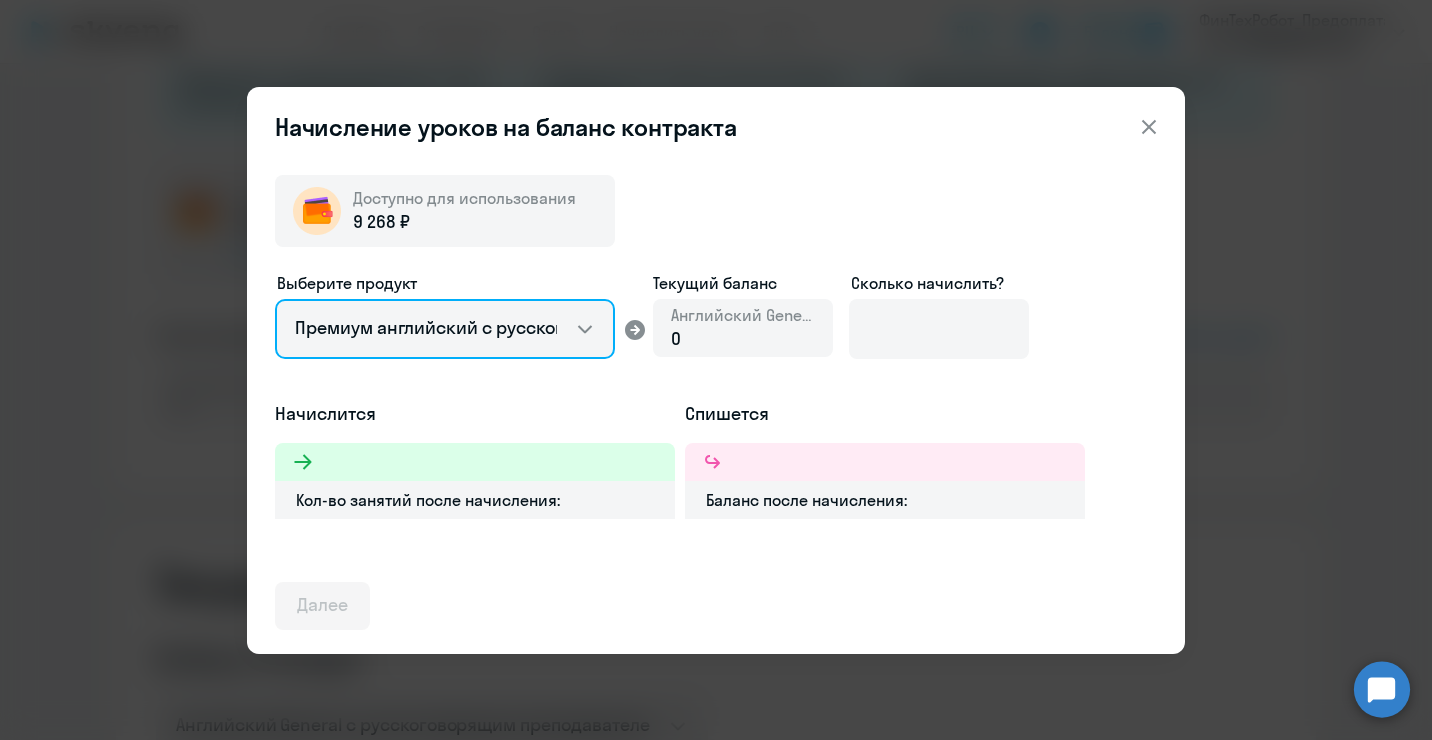 click on "Английский General с русскоговорящим преподавателем   Английский General с англоговорящим преподавателем   Премиум английский с русскоговорящим преподавателем   Talks 15 минутные разговоры на английском" at bounding box center (445, 329) 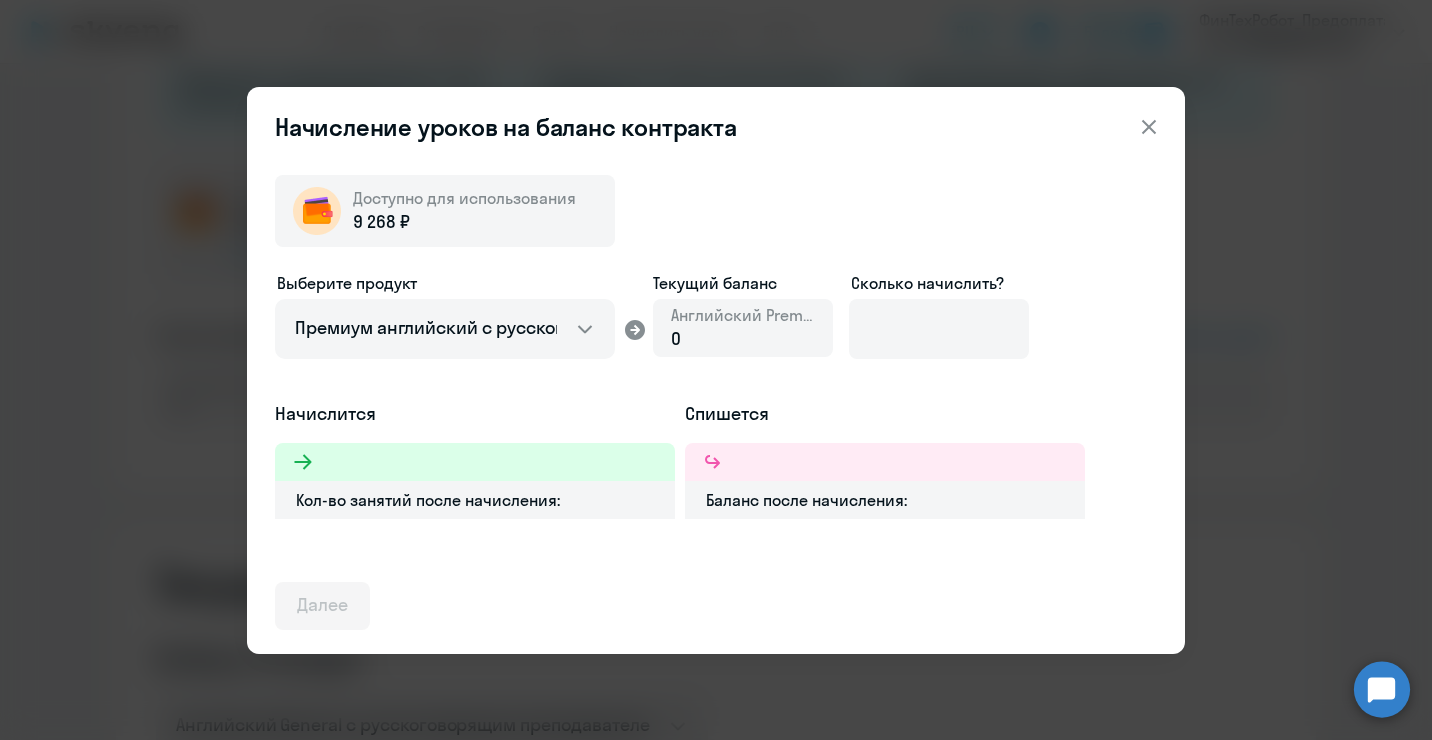 click on "0" at bounding box center (743, 339) 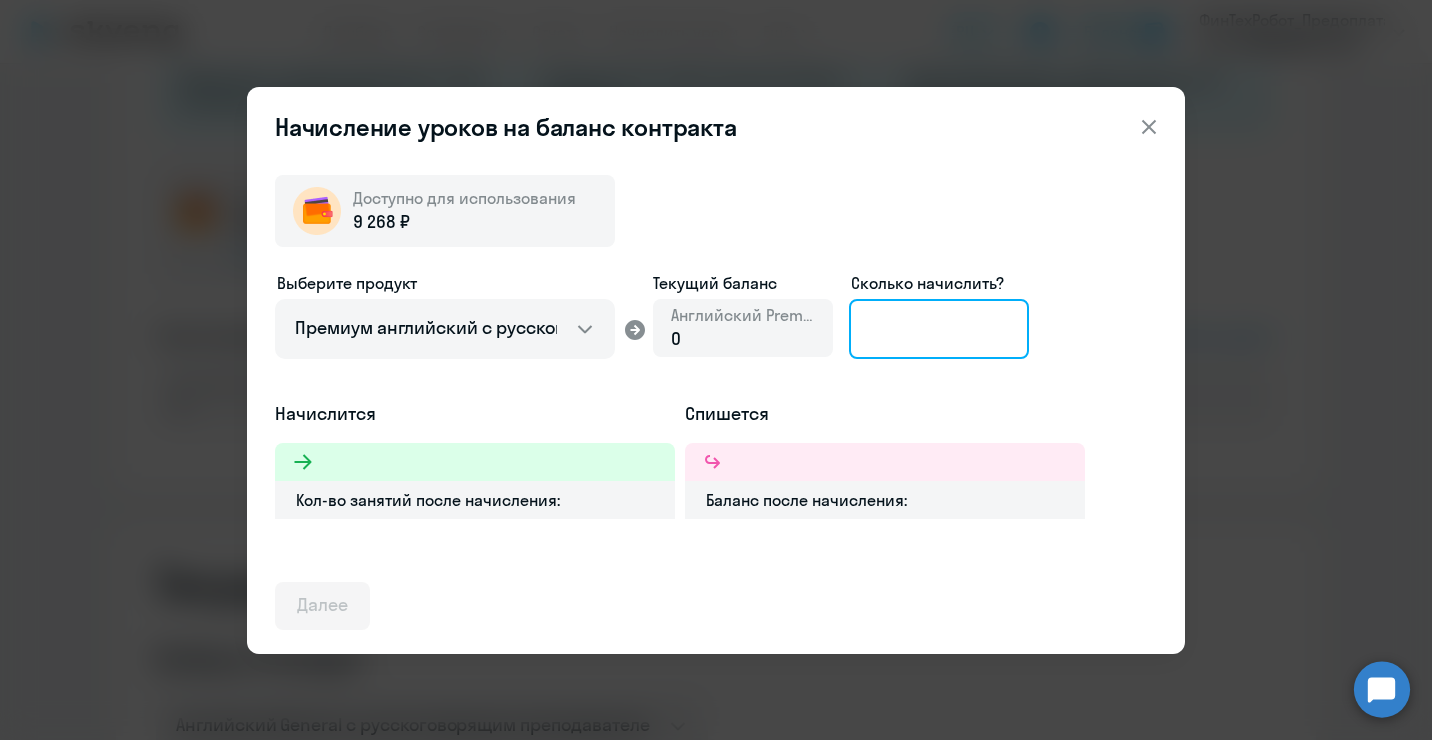click 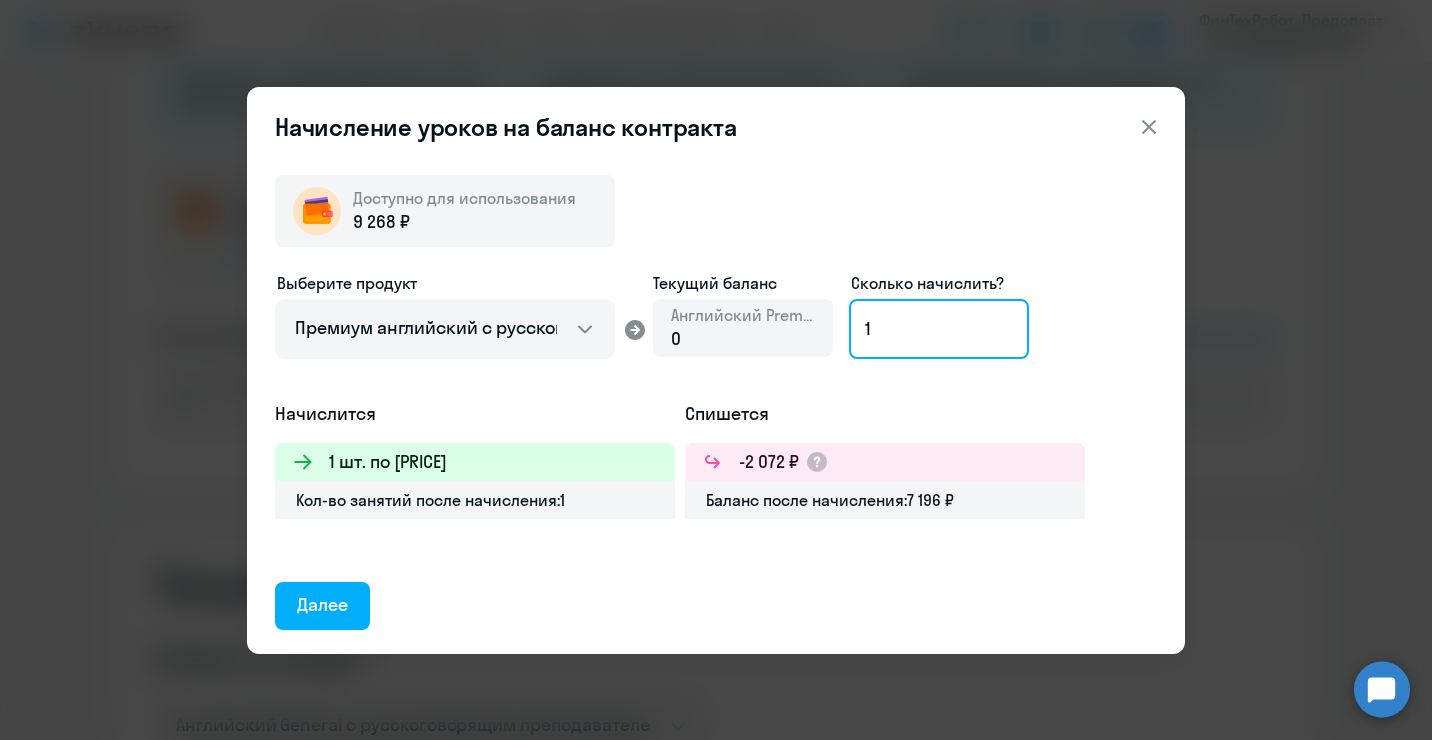 type on "1" 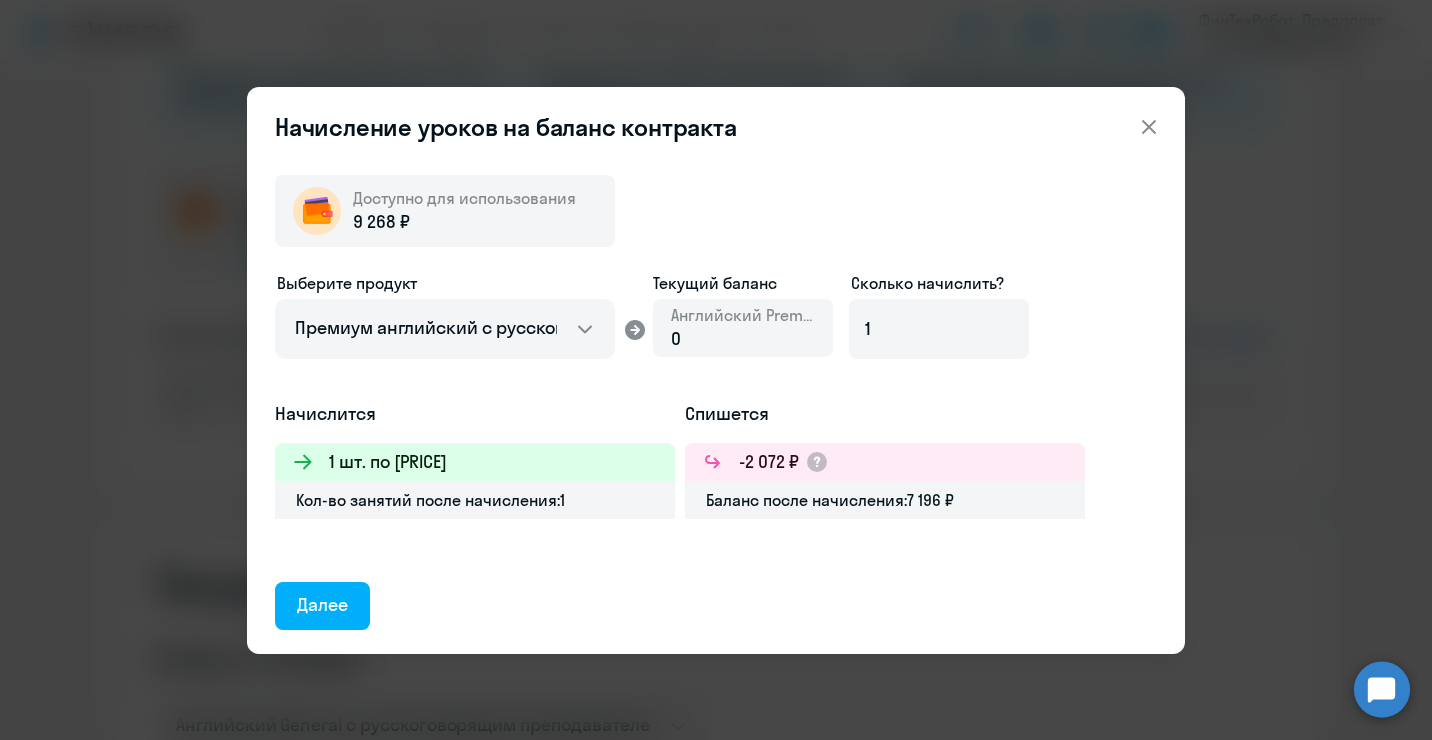click at bounding box center (1149, 127) 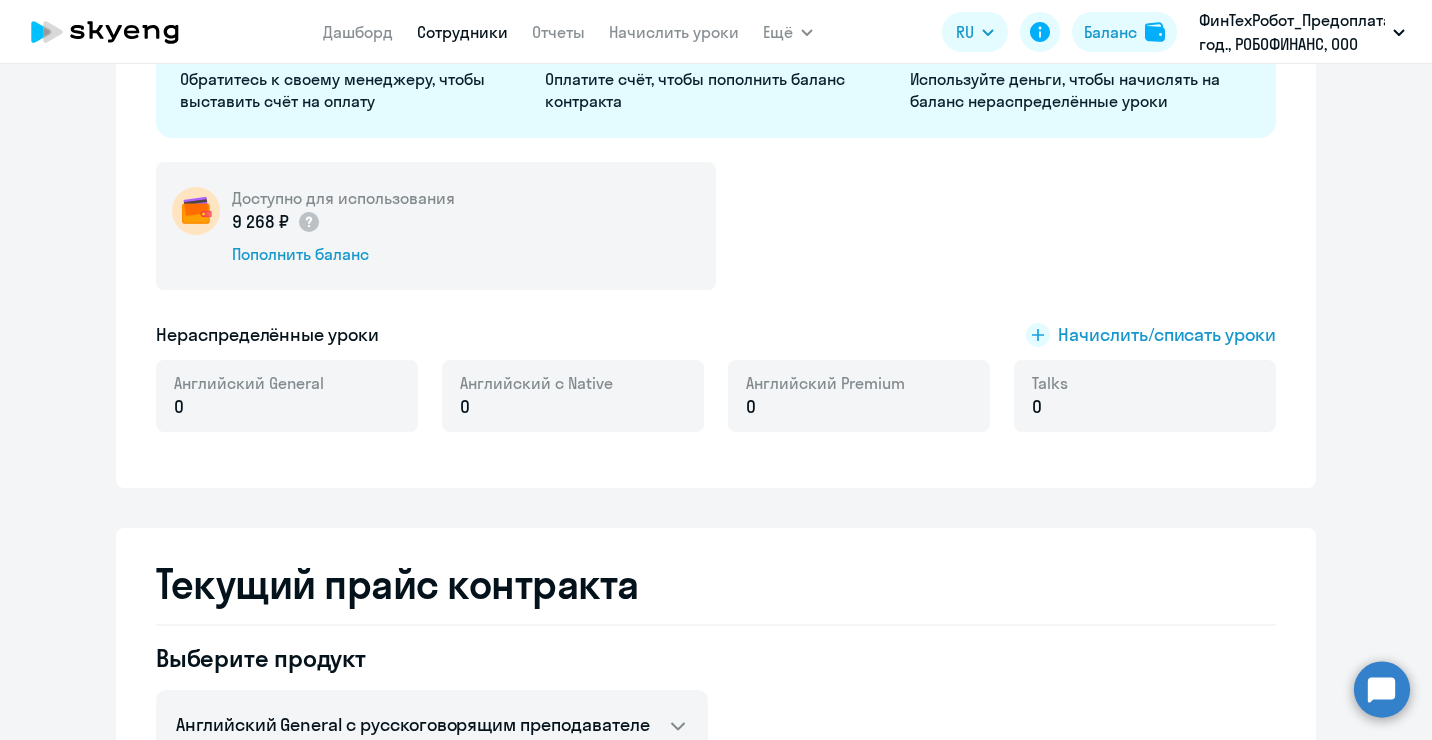 click on "Сотрудники" at bounding box center (462, 32) 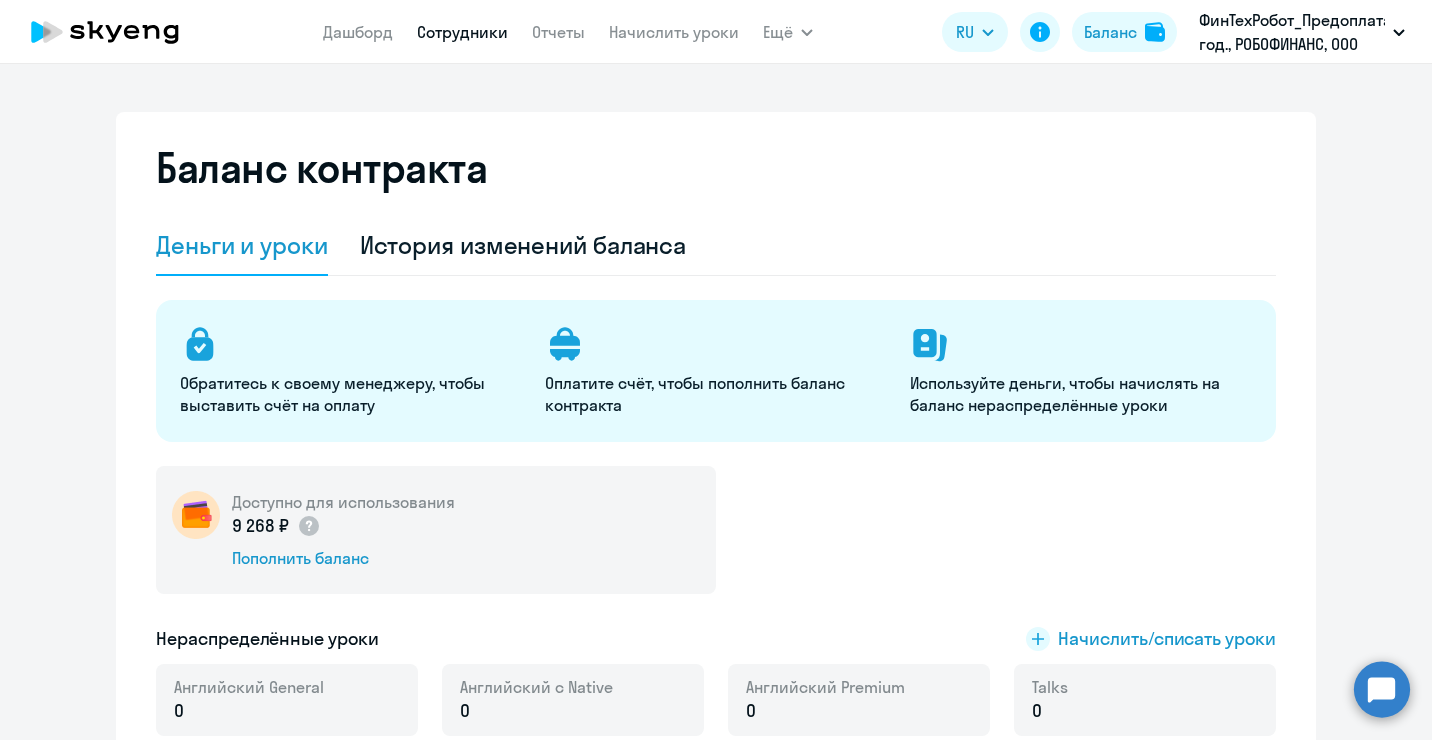 select on "30" 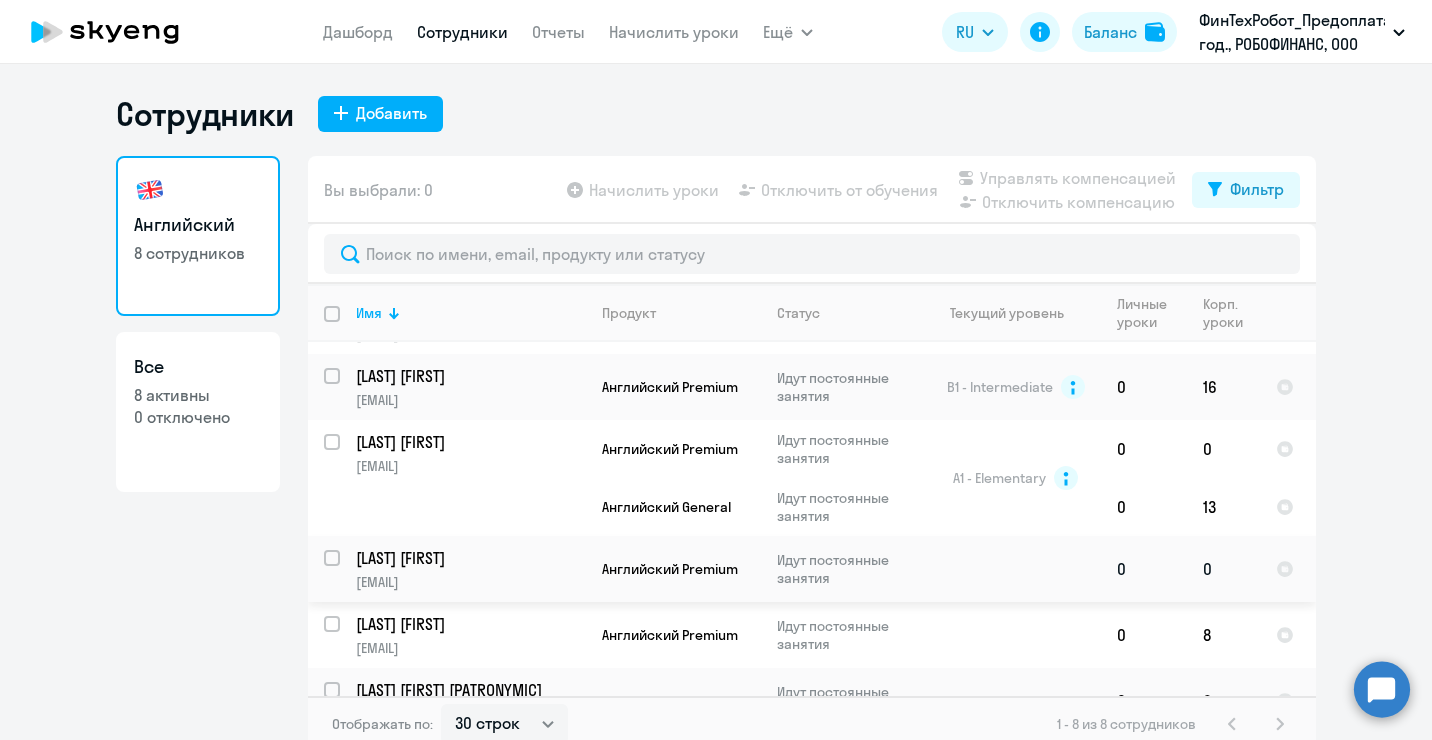 scroll, scrollTop: 100, scrollLeft: 0, axis: vertical 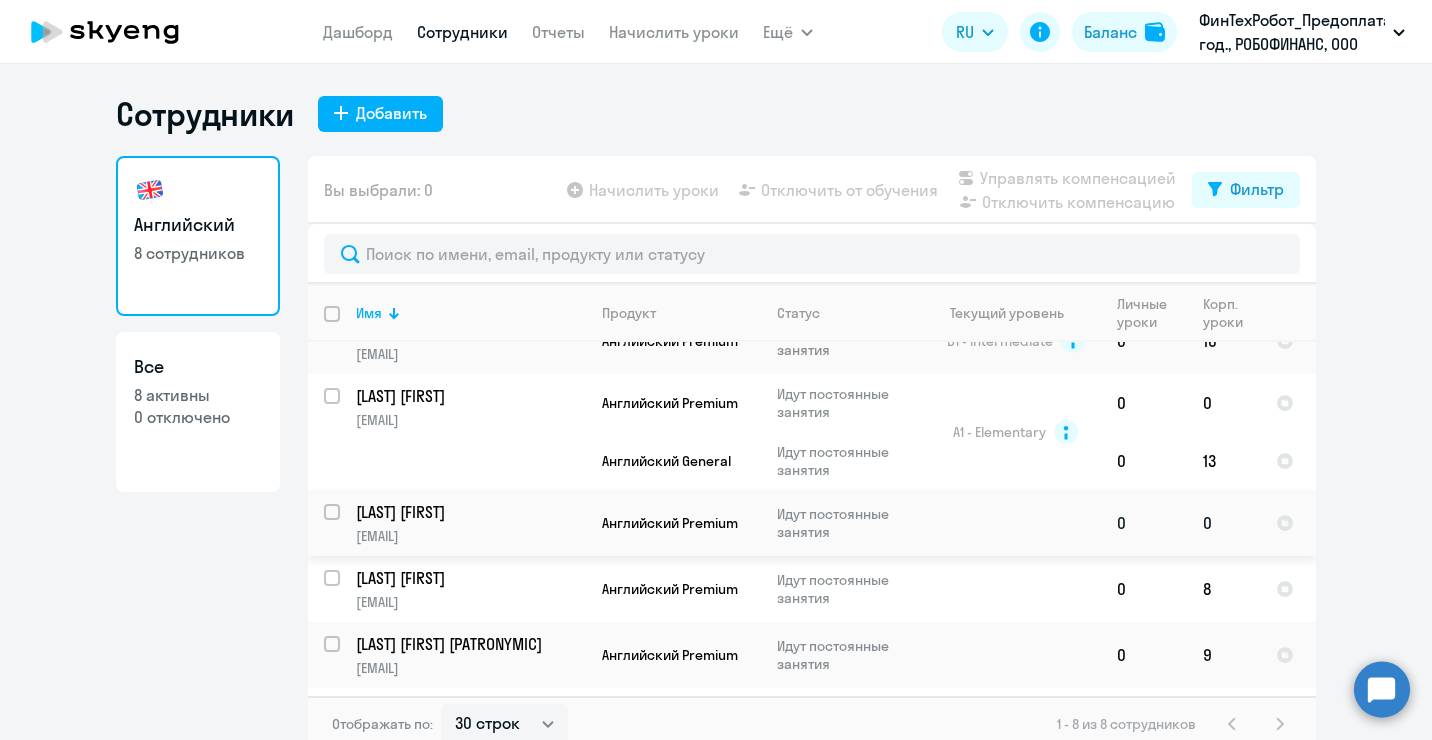 click at bounding box center (344, 524) 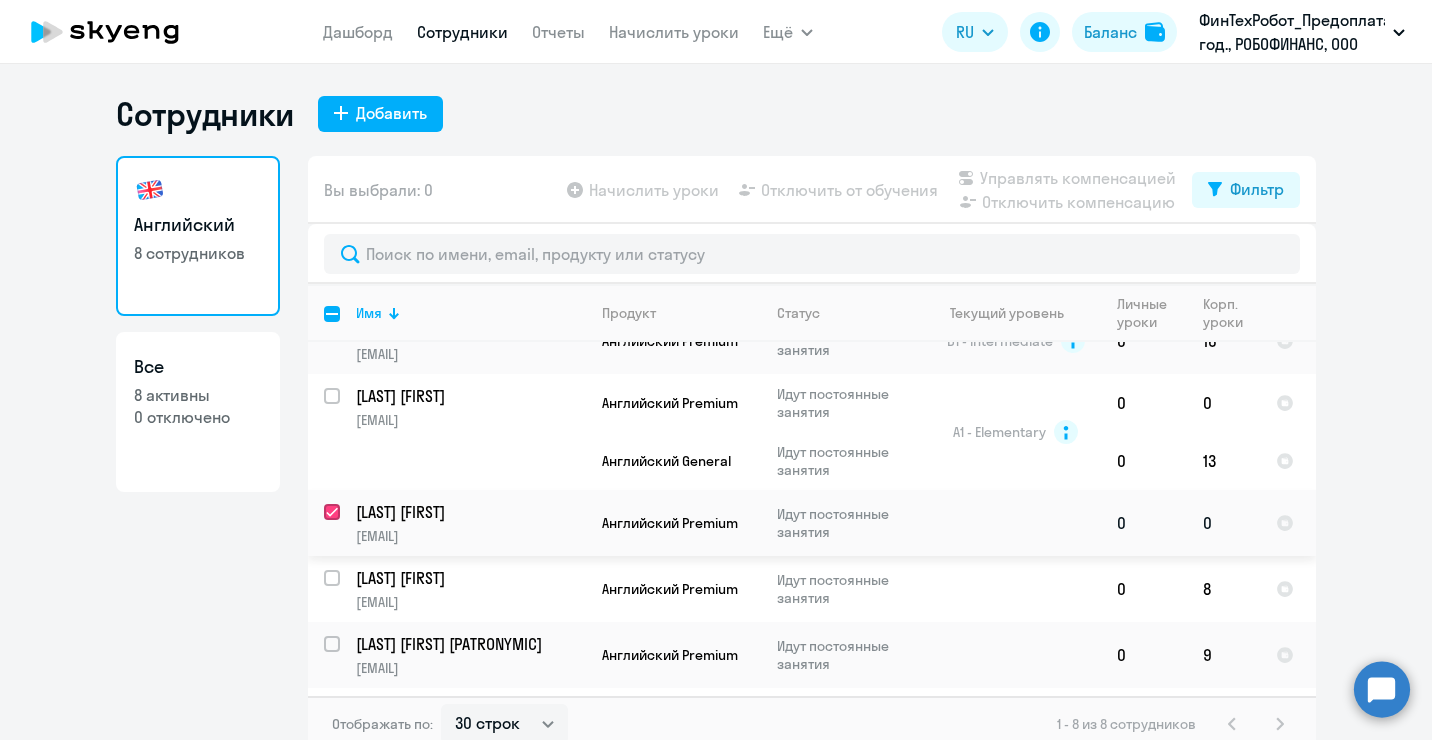 checkbox on "true" 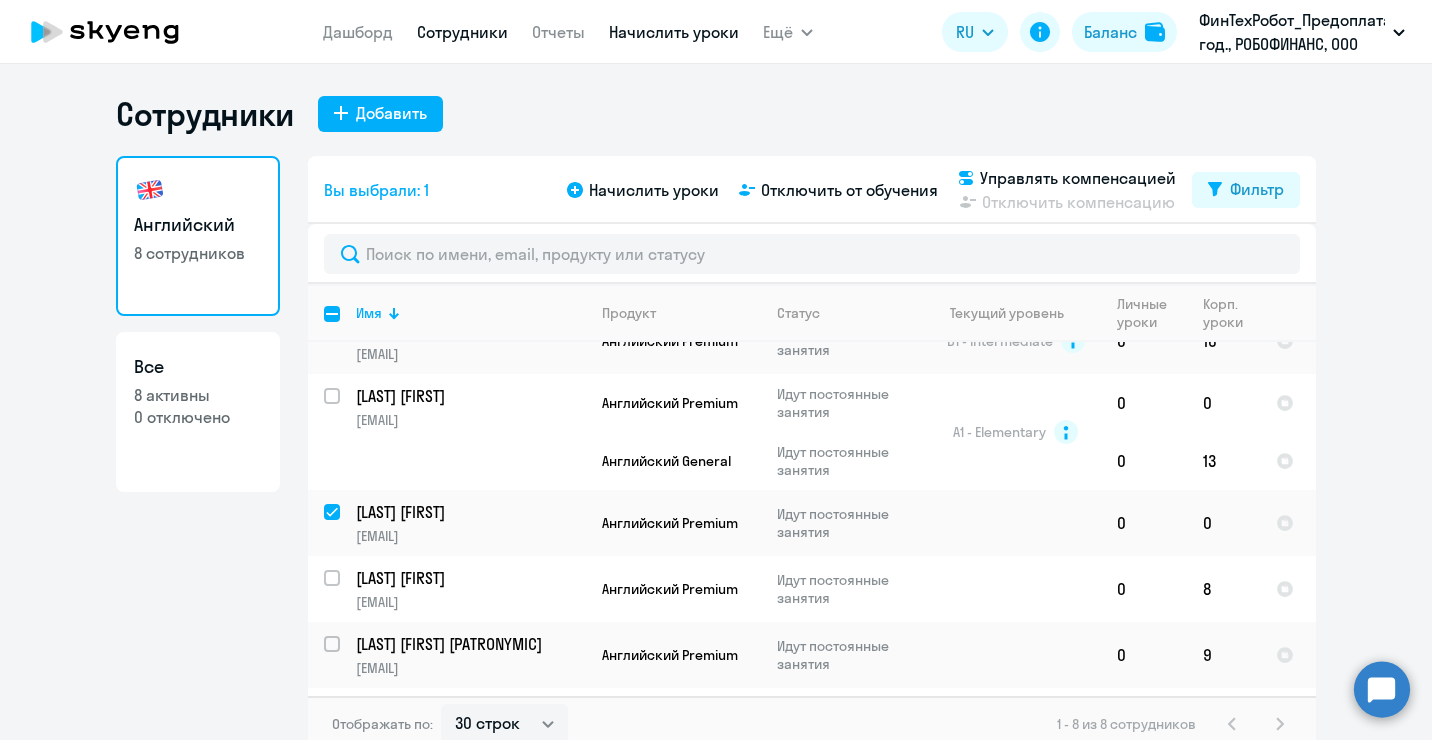 click on "Начислить уроки" at bounding box center (674, 32) 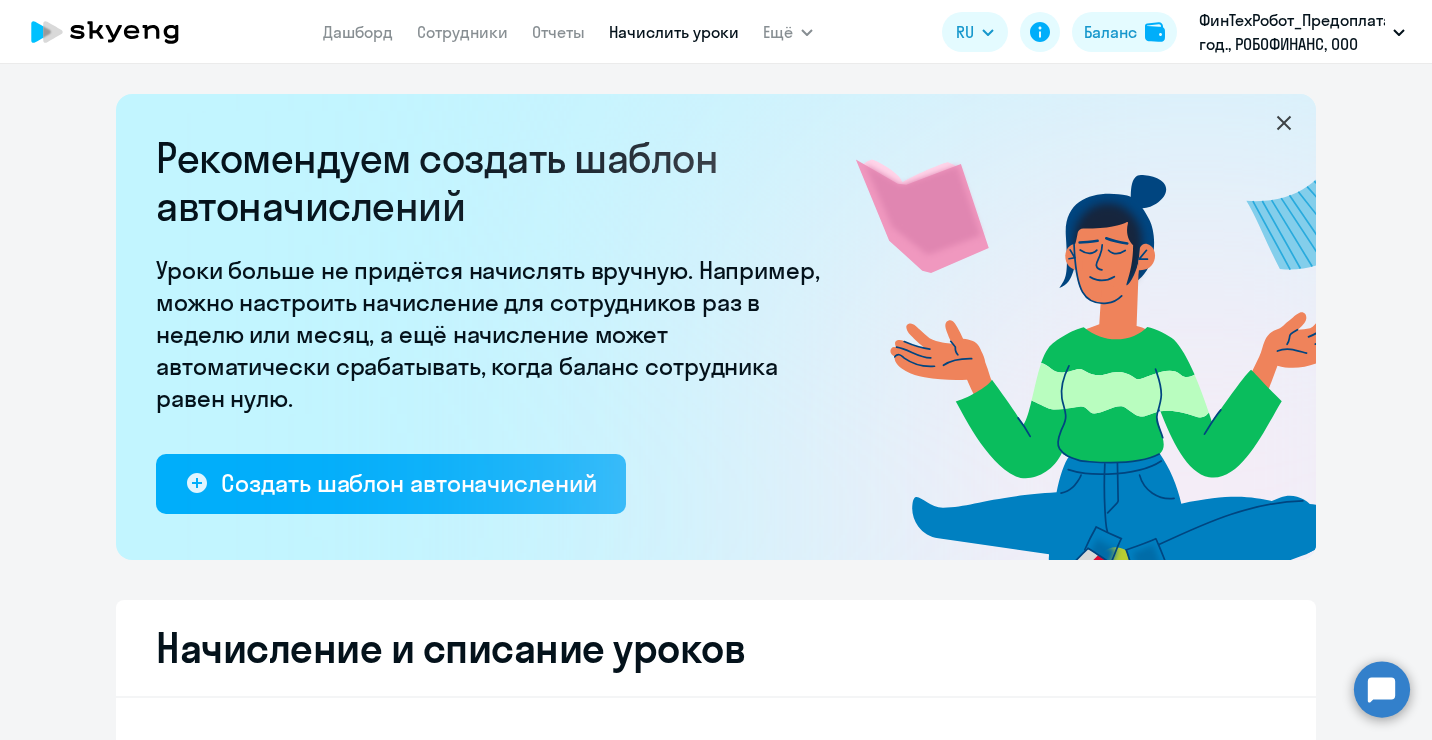 select on "10" 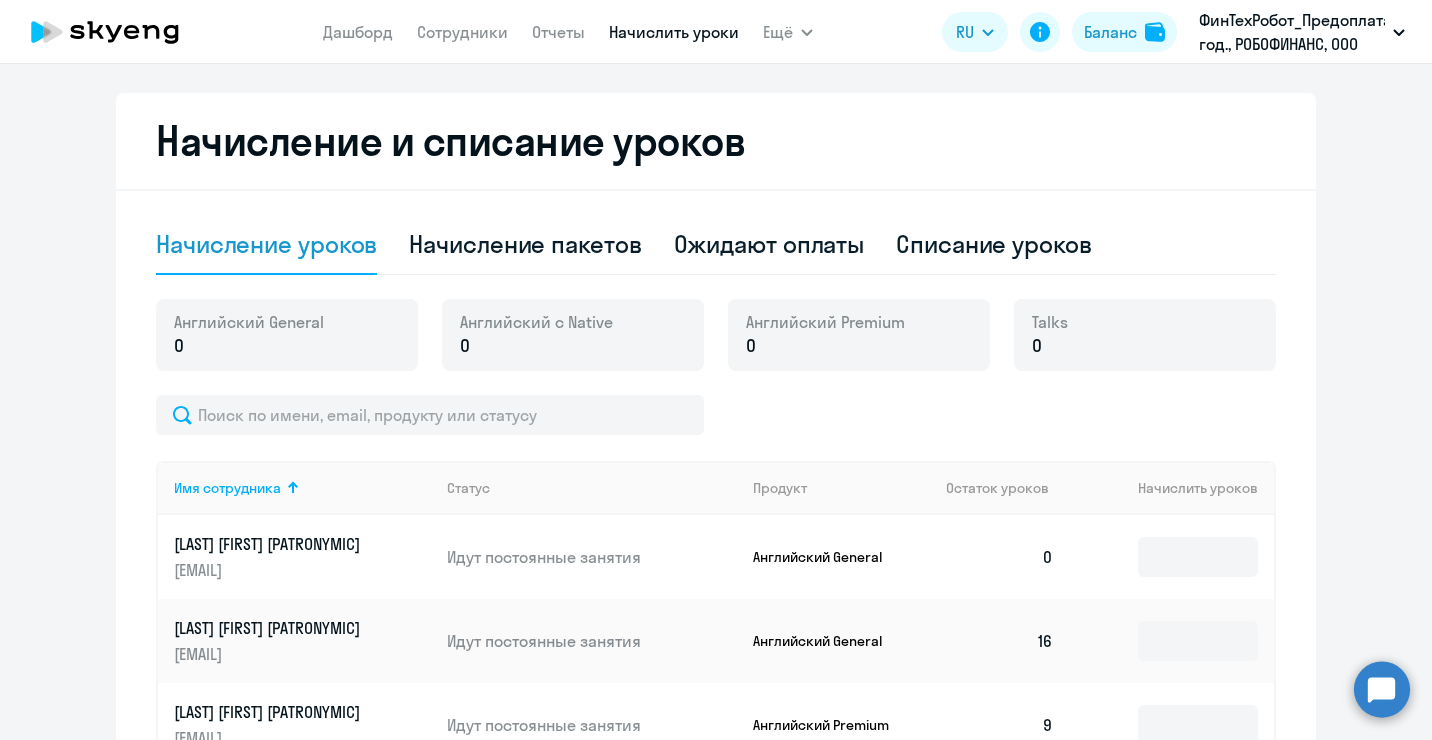 scroll, scrollTop: 500, scrollLeft: 0, axis: vertical 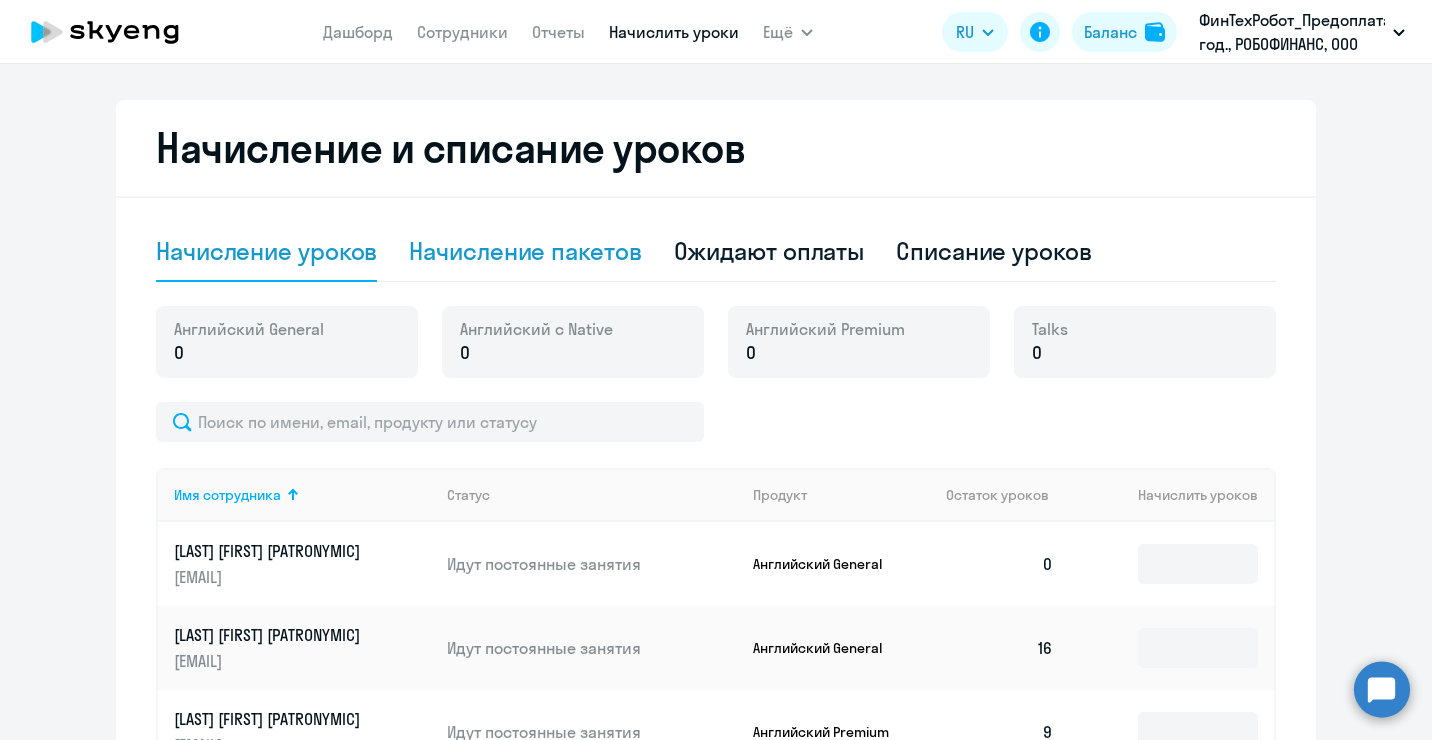 click on "Начисление пакетов" 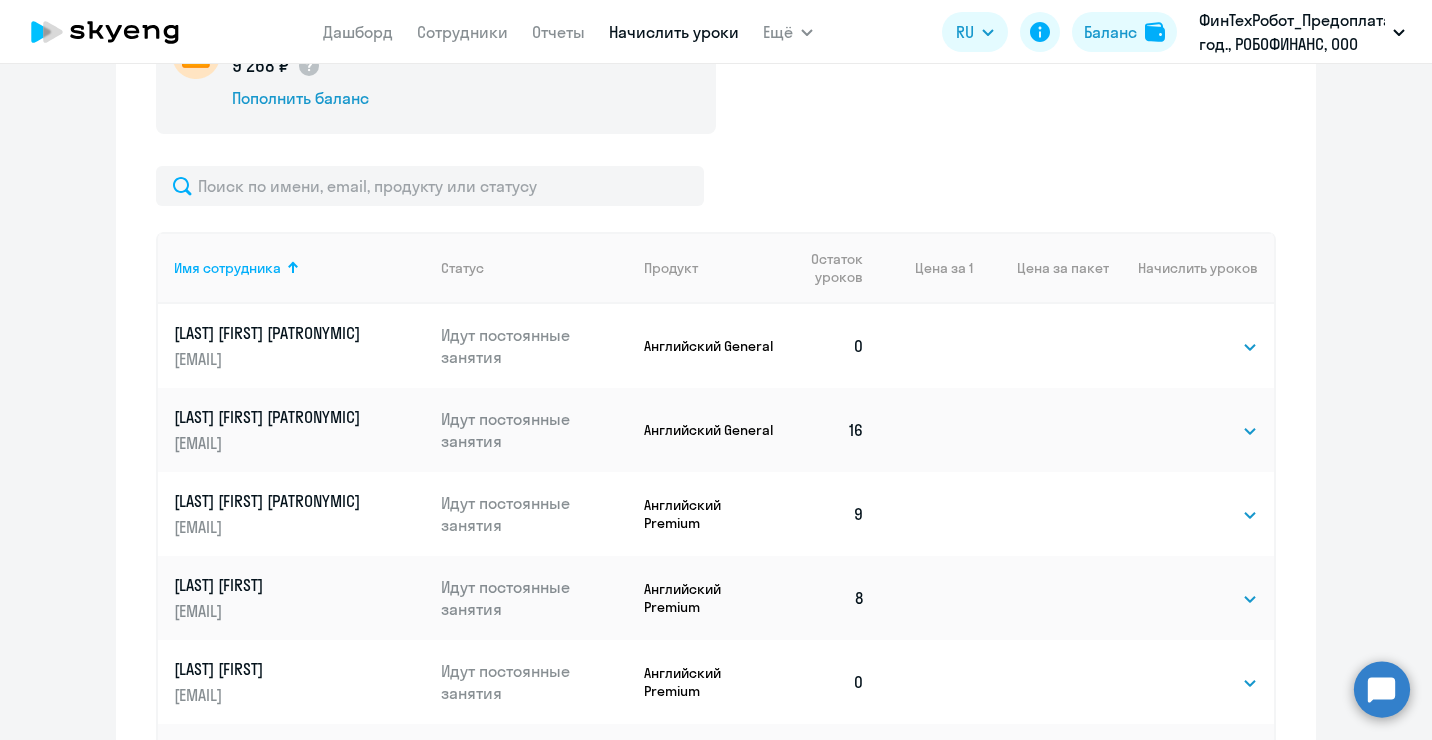 scroll, scrollTop: 900, scrollLeft: 0, axis: vertical 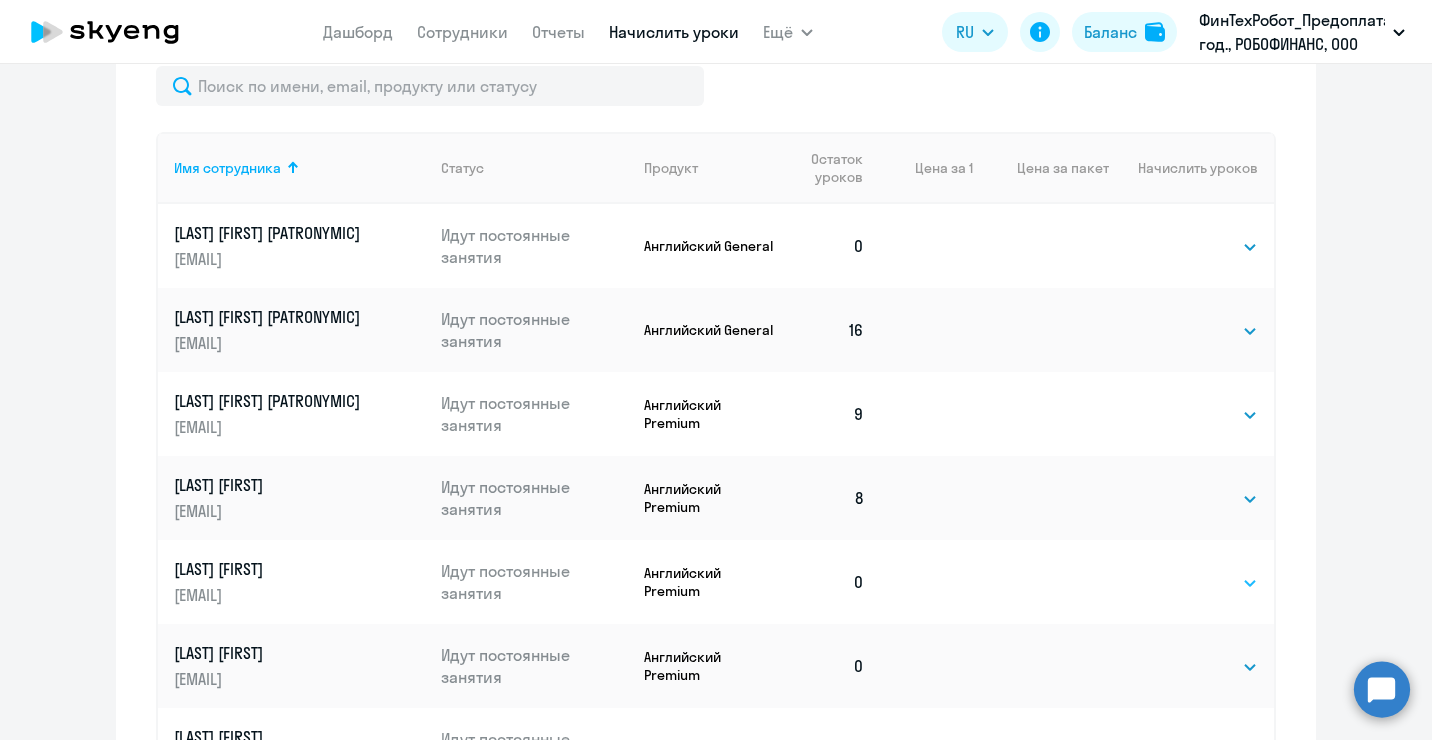 click on "Выбрать   1   4   8   16   32   64   96   128" 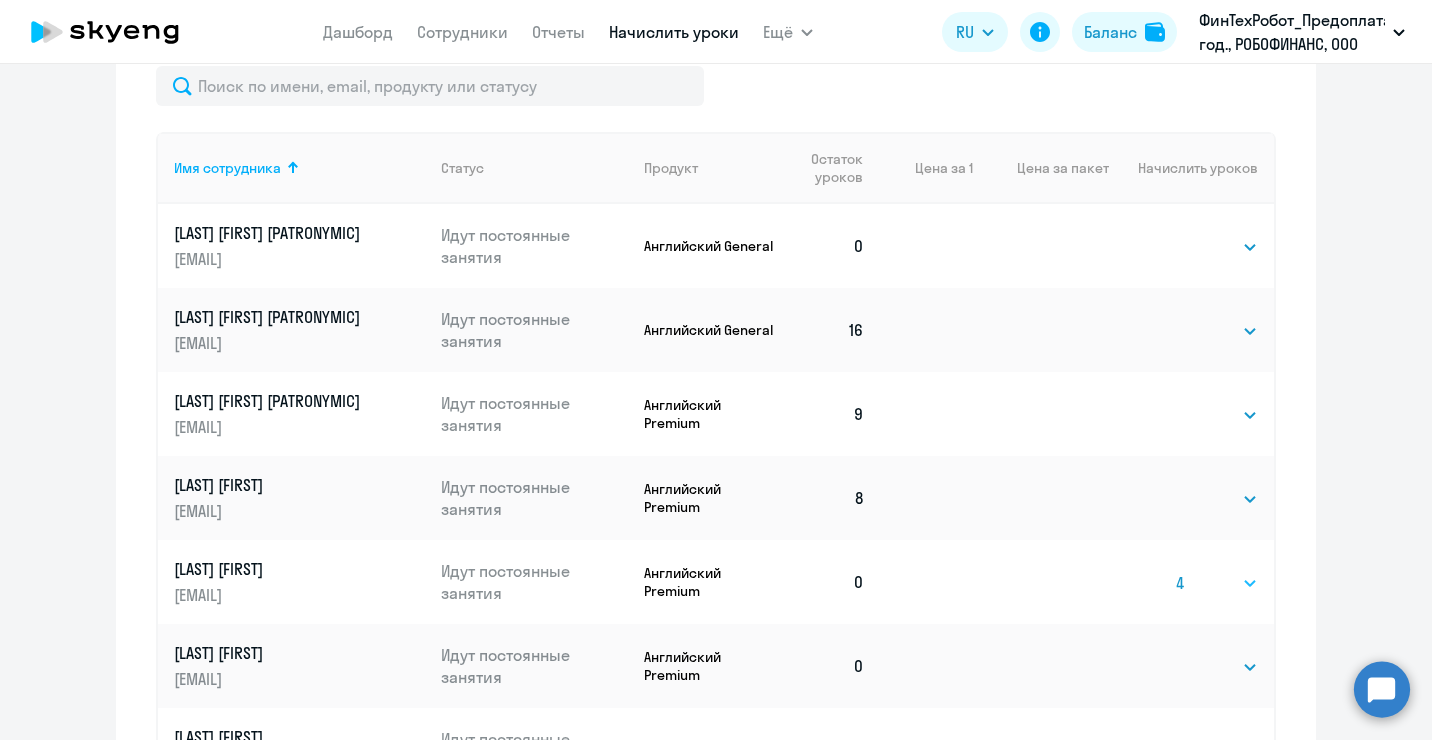 click on "Выбрать   1   4   8   16   32   64   96   128" 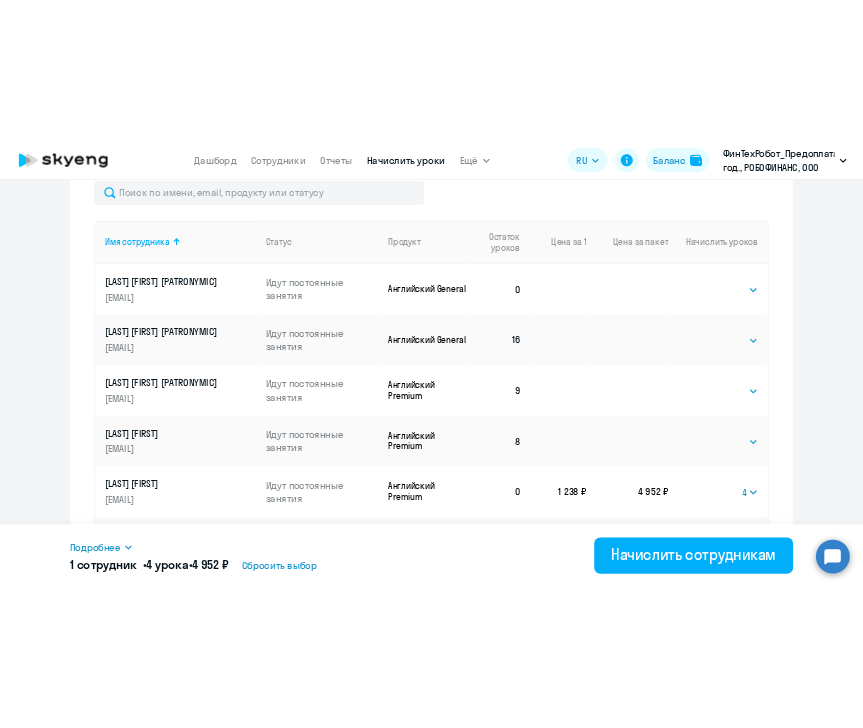 scroll, scrollTop: 1000, scrollLeft: 0, axis: vertical 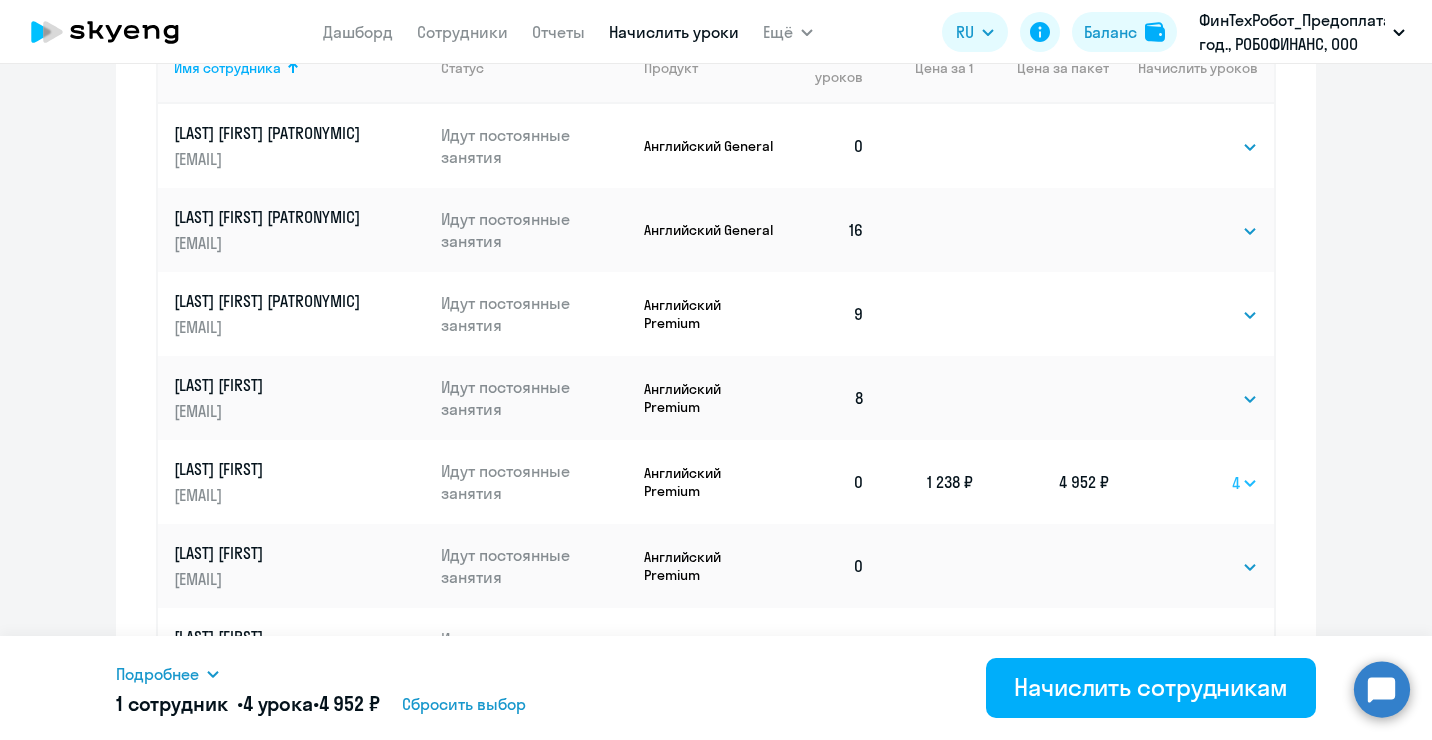 click on "Выбрать   1   4   8   16   32   64   96   128" 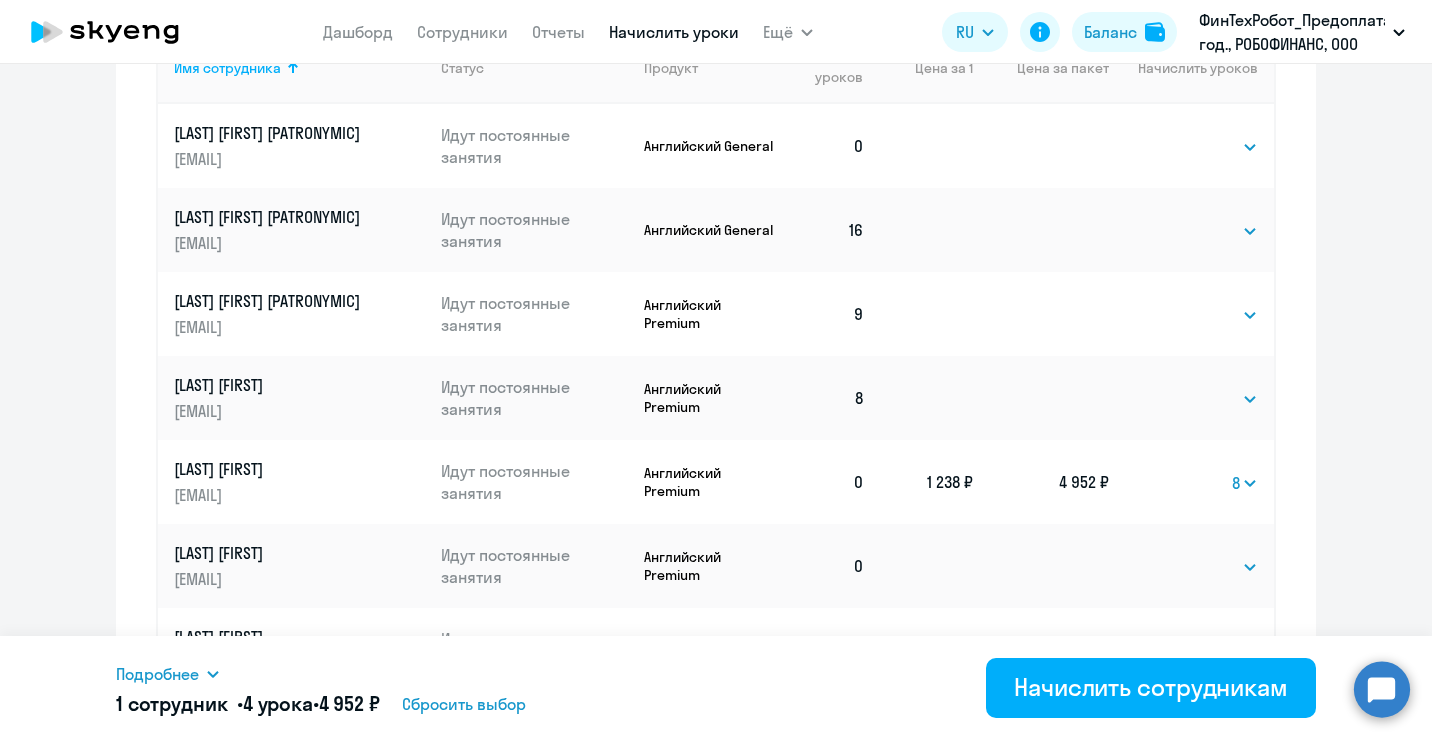 click on "Выбрать   1   4   8   16   32   64   96   128" 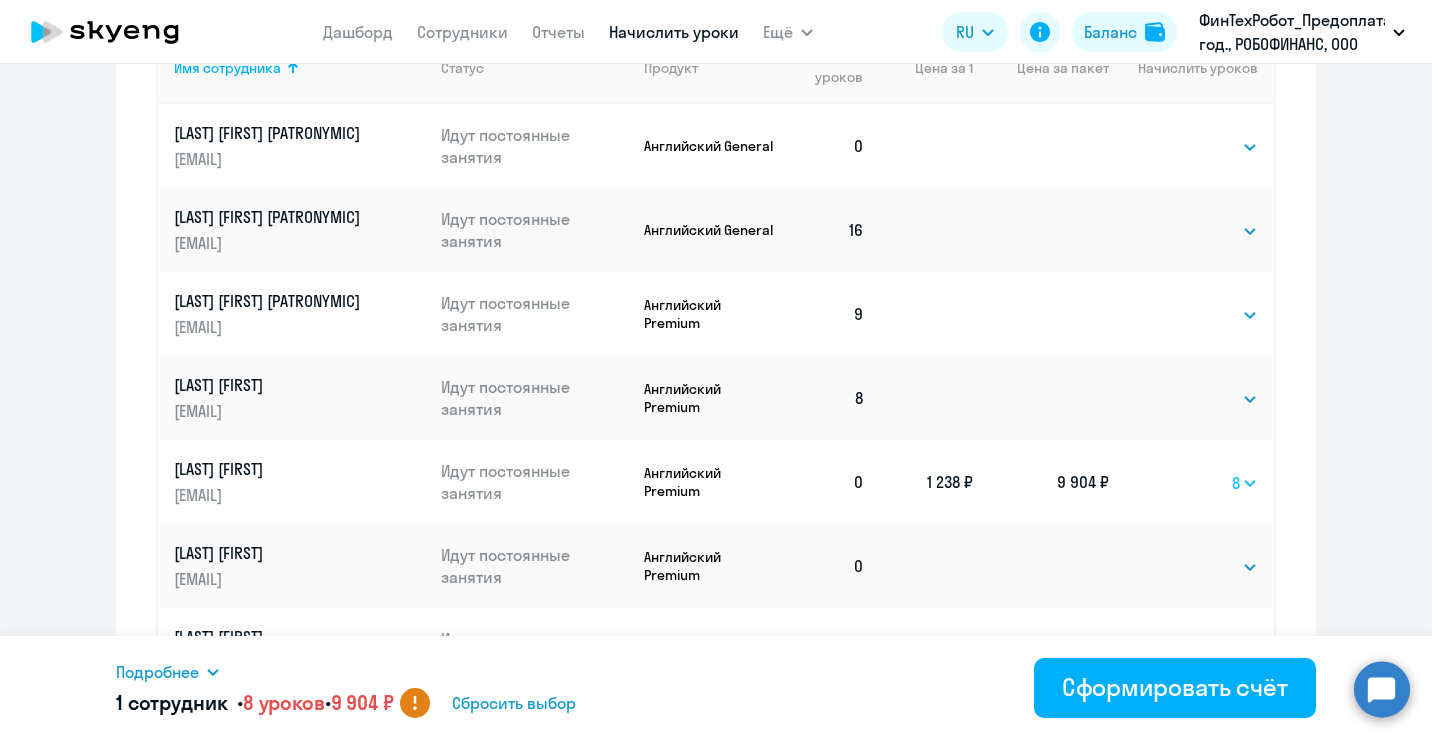 click on "Выбрать   1   4   8   16   32   64   96   128" 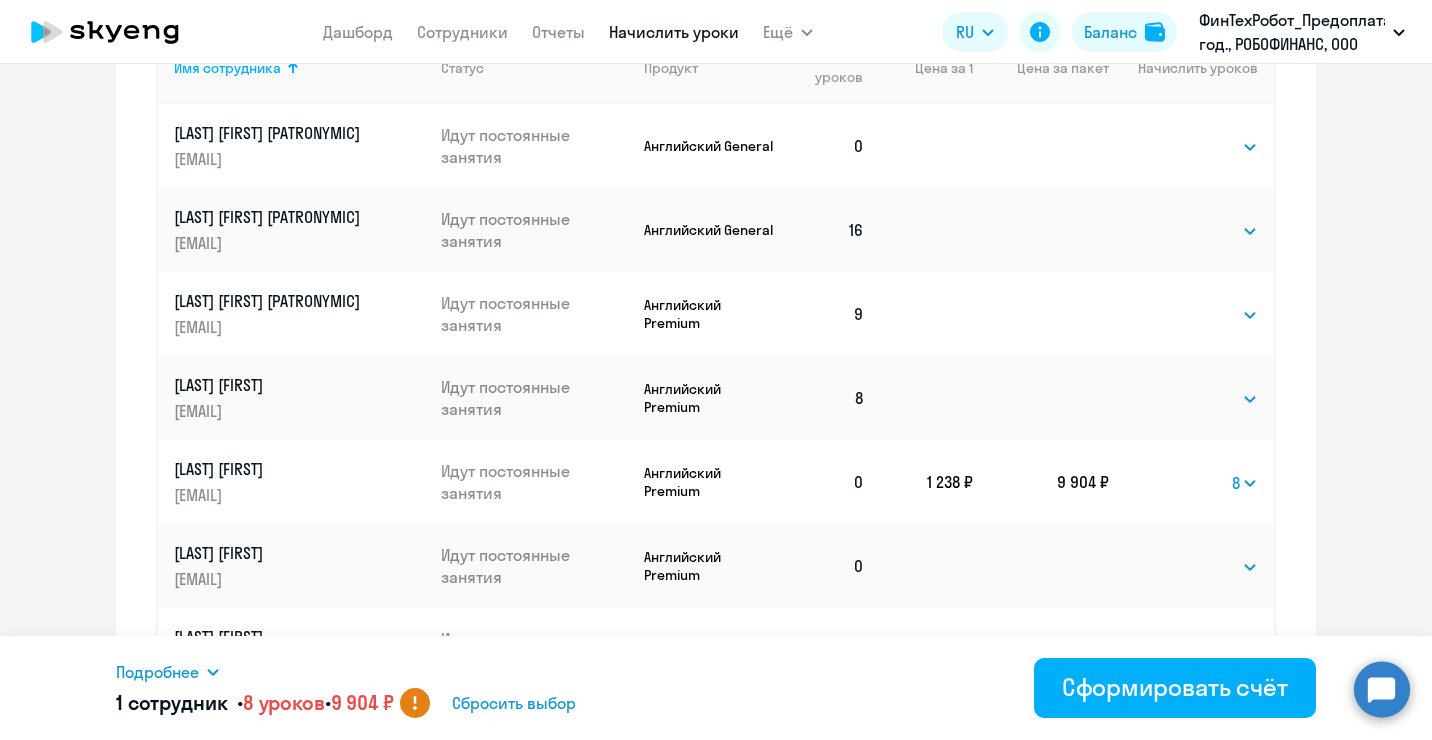 select on "4" 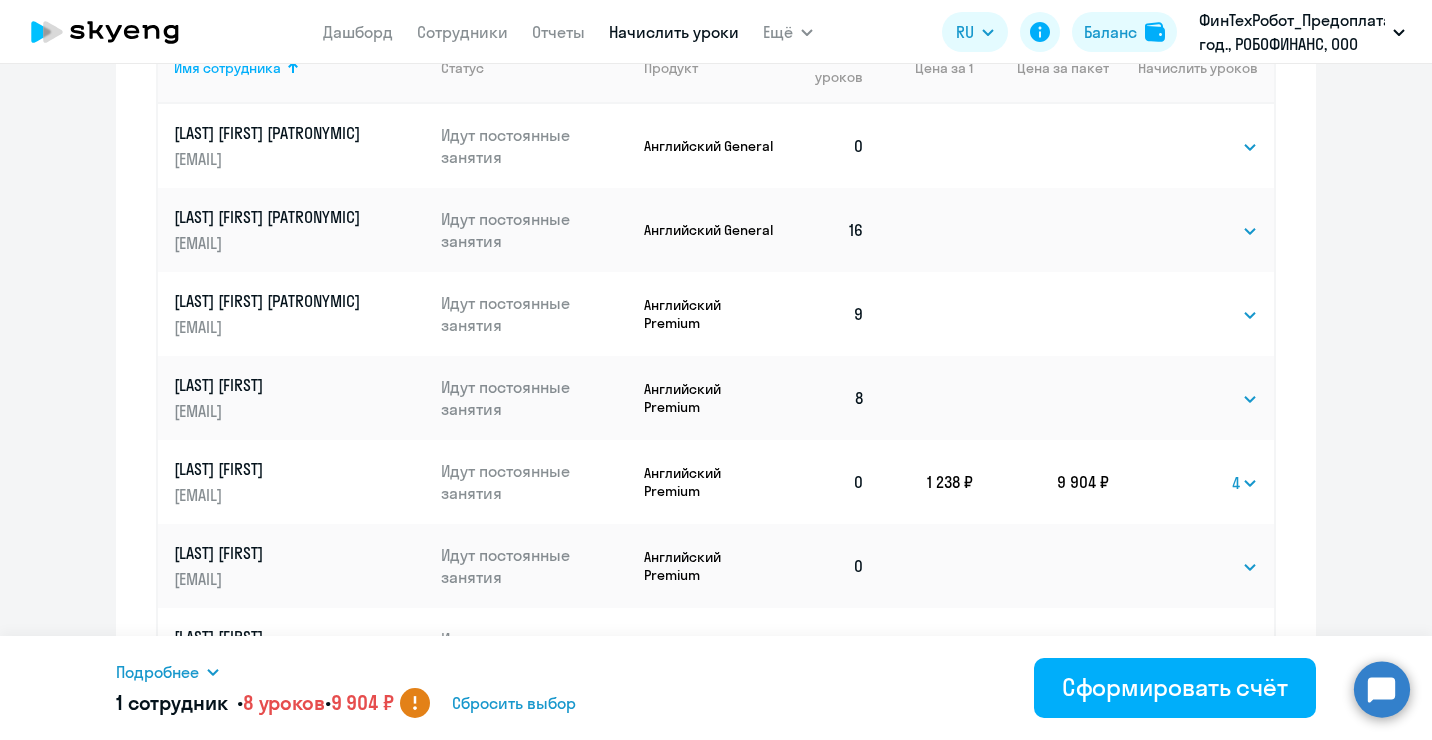 click on "Выбрать   1   4   8   16   32   64   96   128" 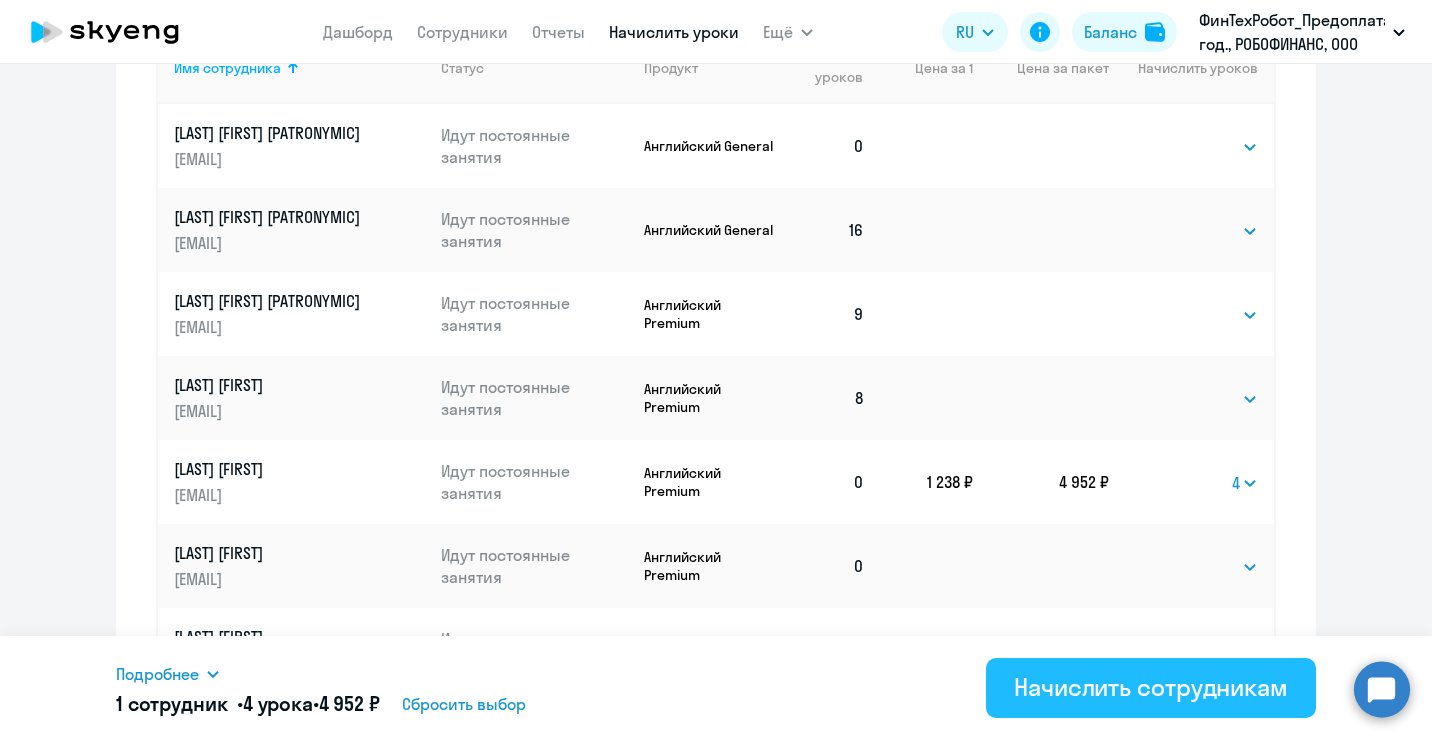 click on "Начислить сотрудникам" at bounding box center (1151, 687) 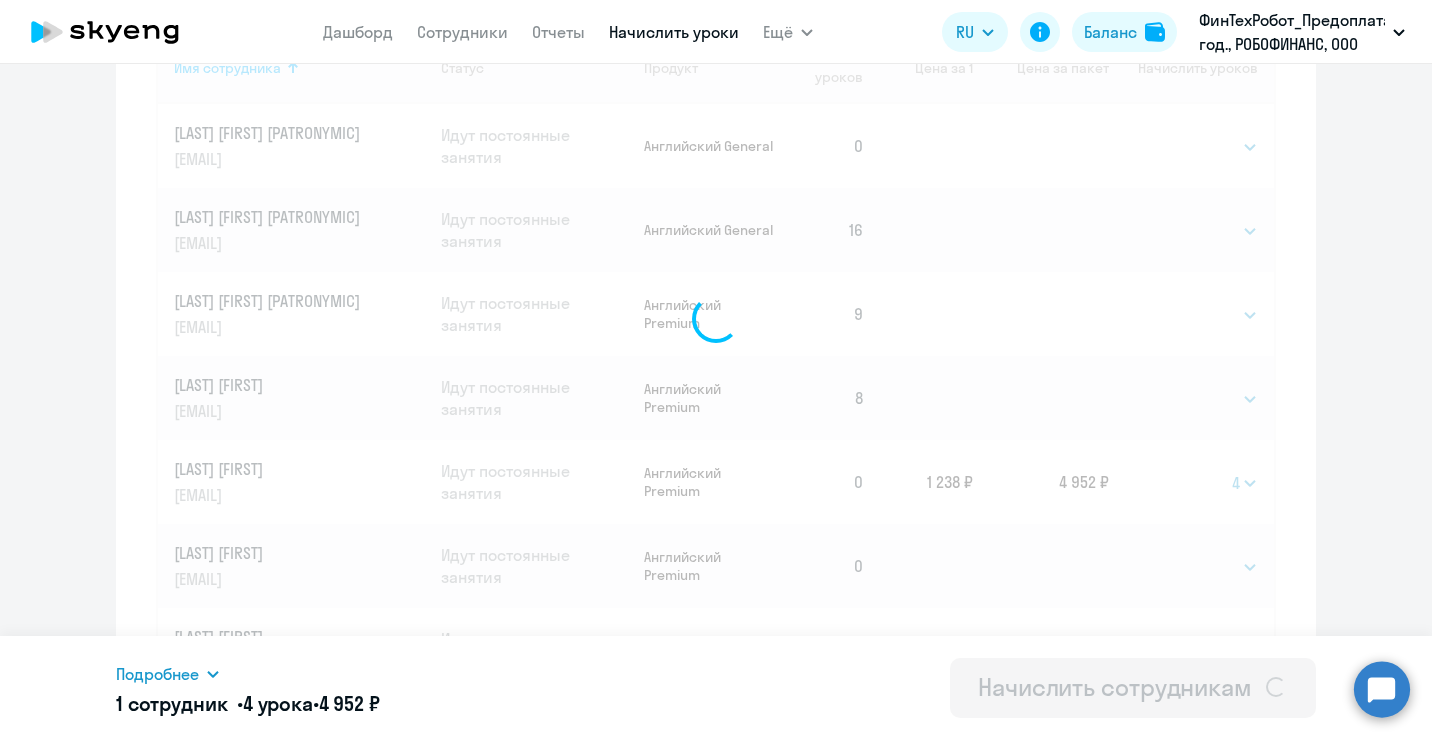 select 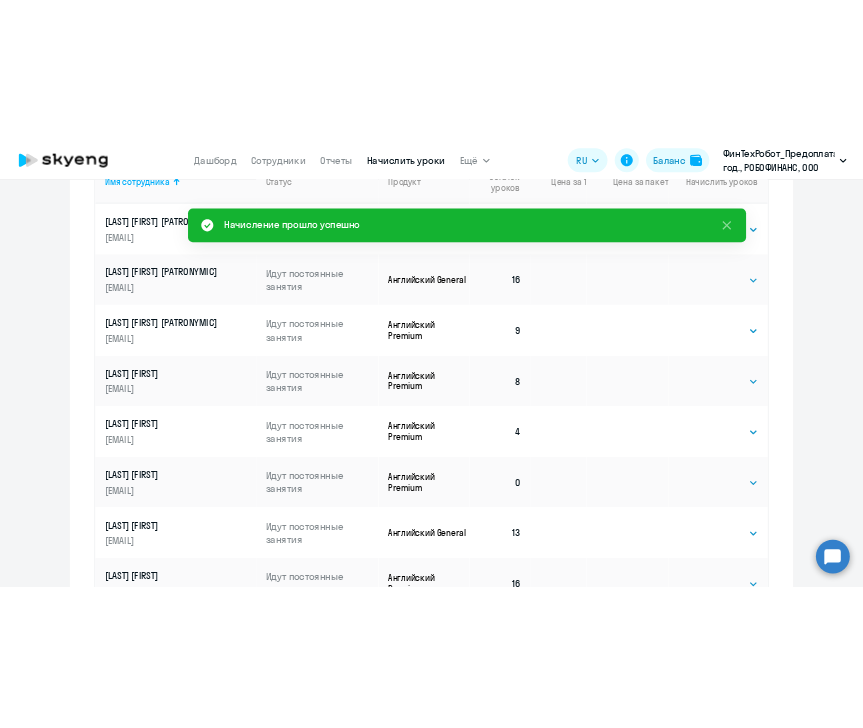 scroll, scrollTop: 1015, scrollLeft: 0, axis: vertical 